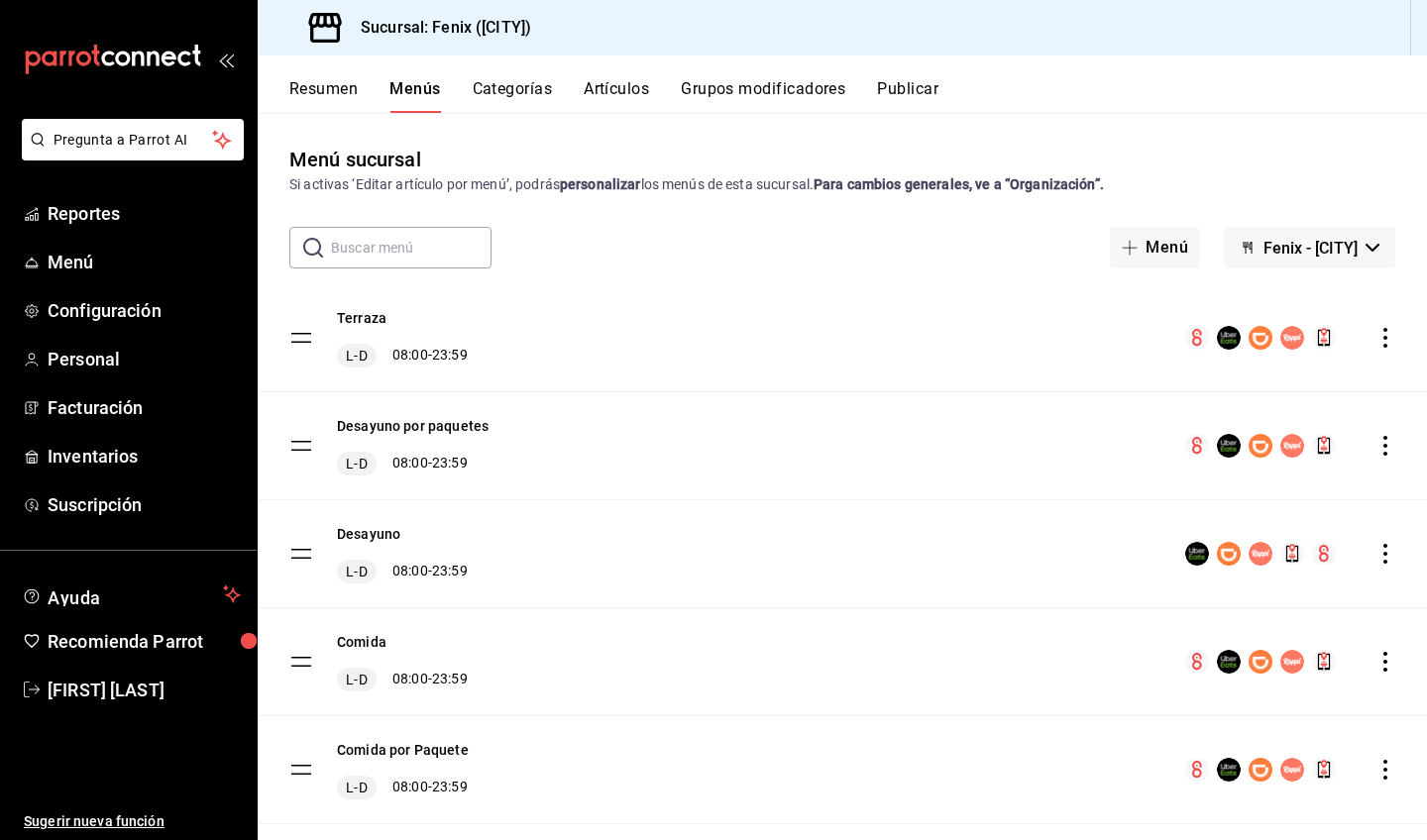 scroll, scrollTop: 0, scrollLeft: 0, axis: both 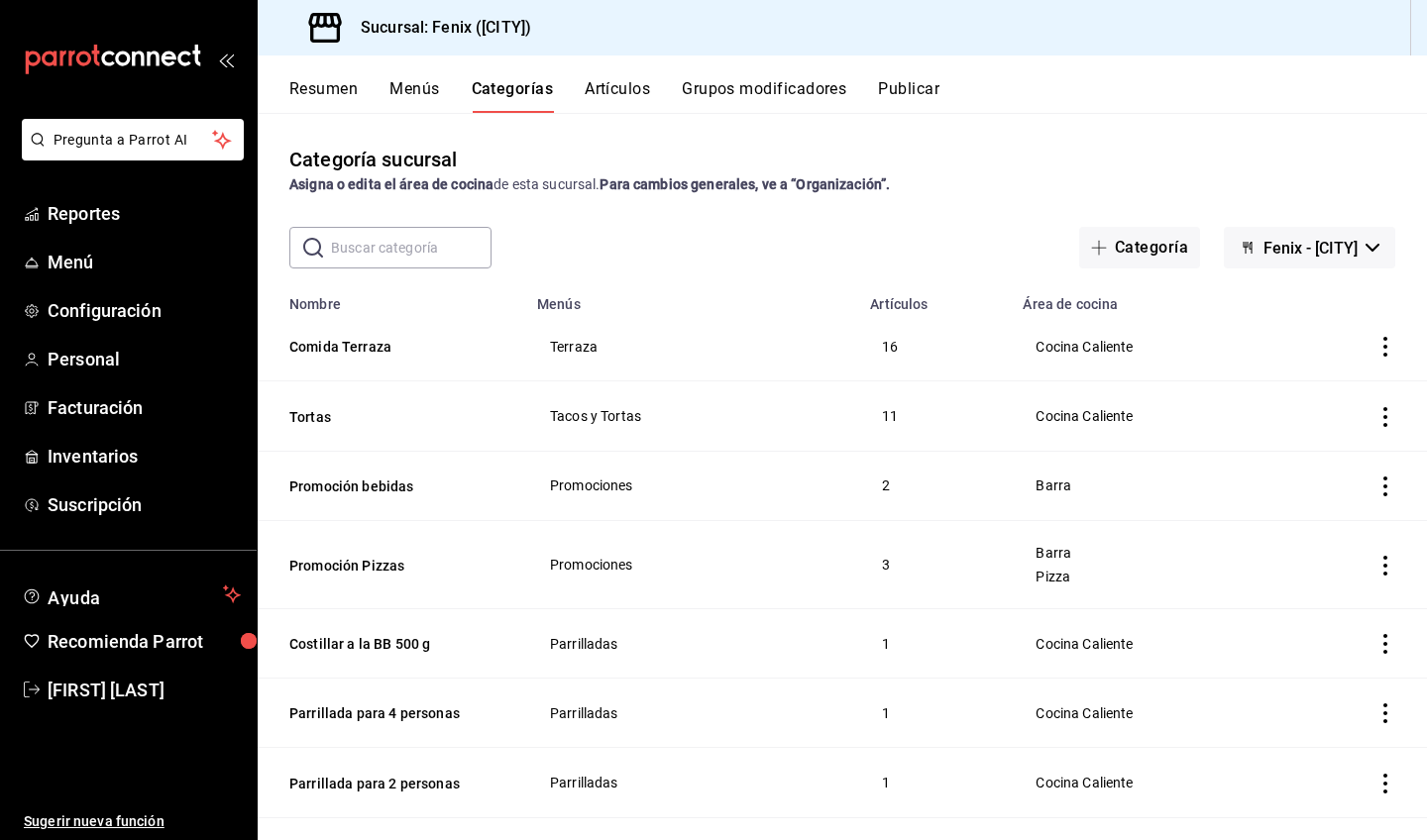click on "Artículos" at bounding box center [617, 96] 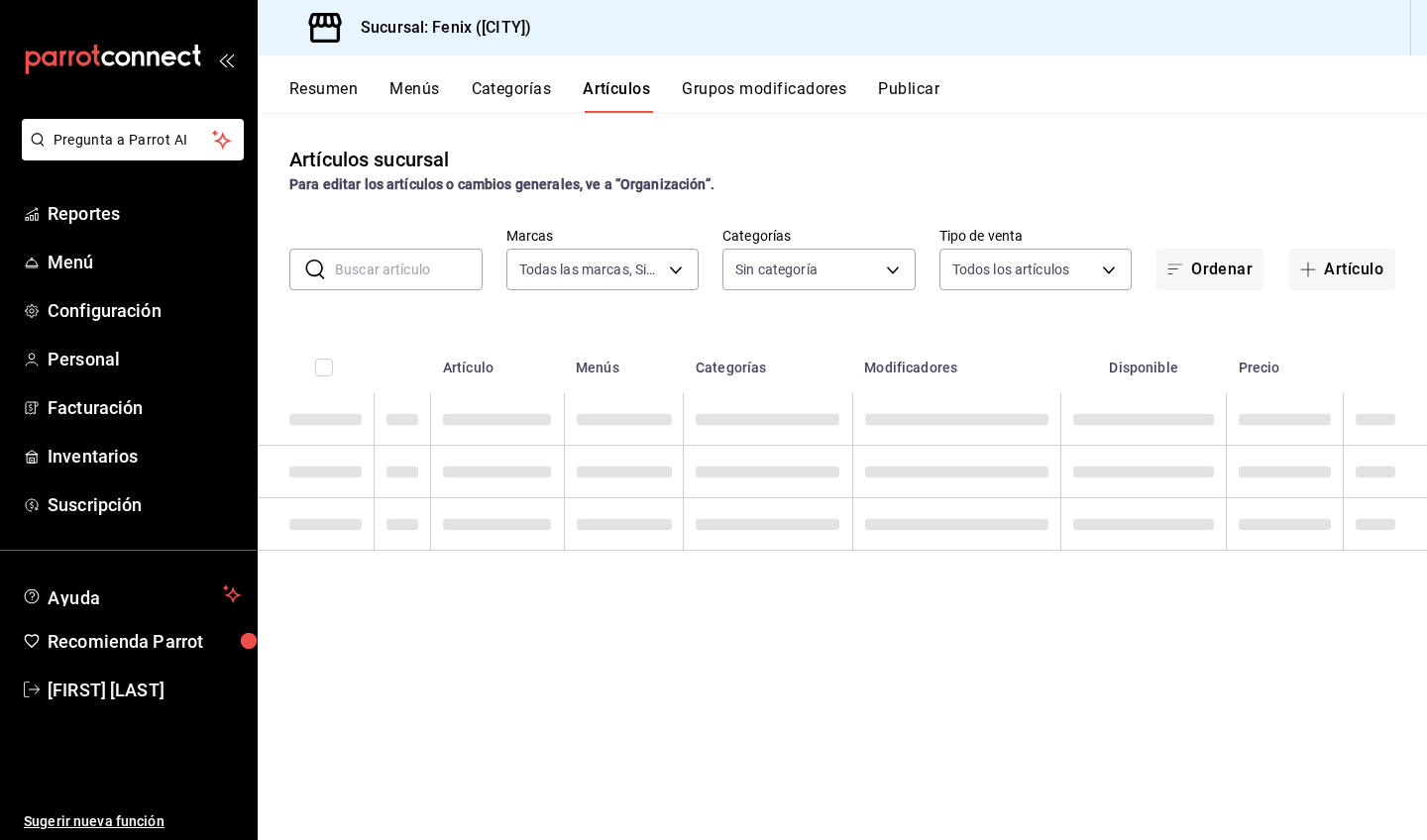 type on "[UUID]" 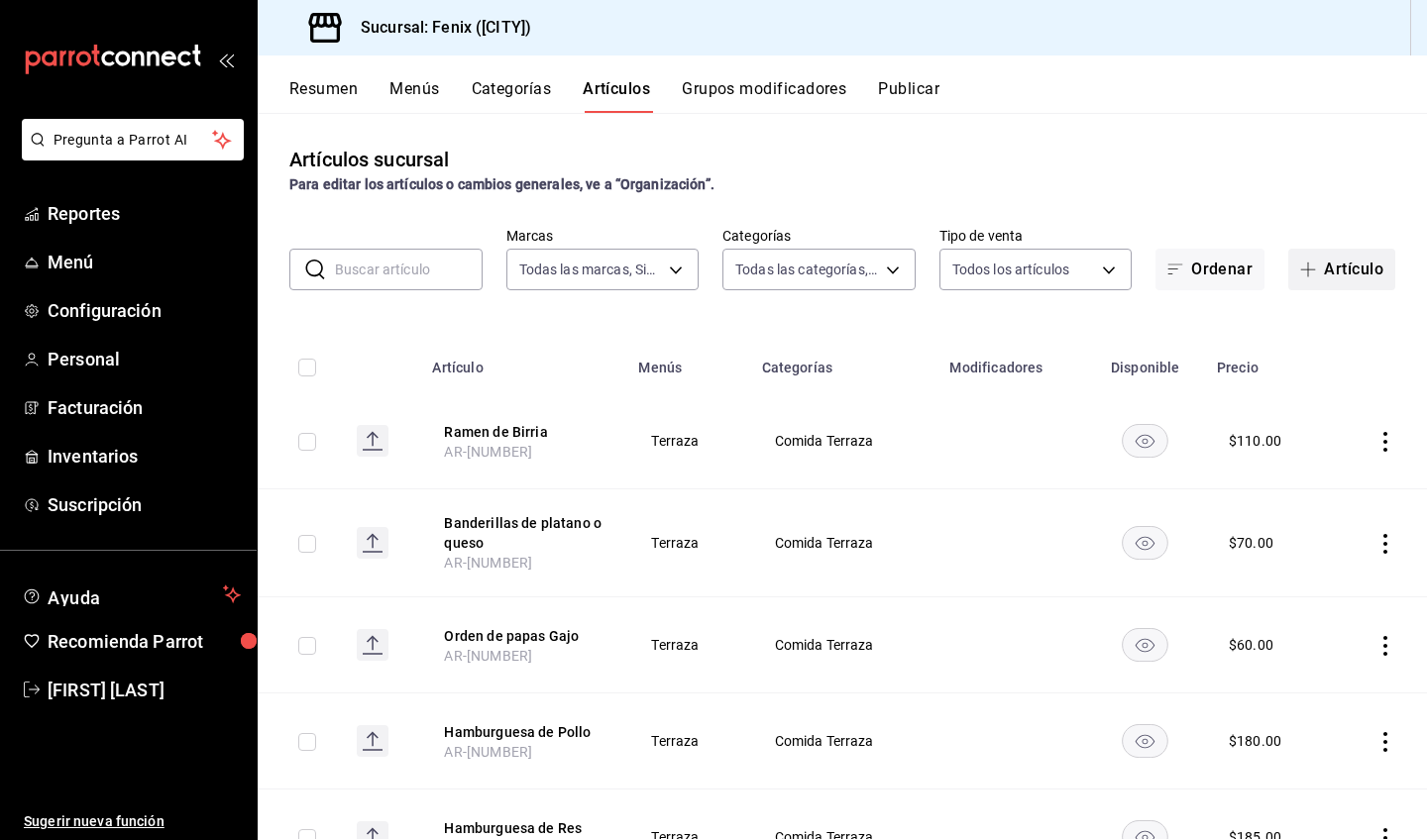 click on "Artículo" at bounding box center (1342, 269) 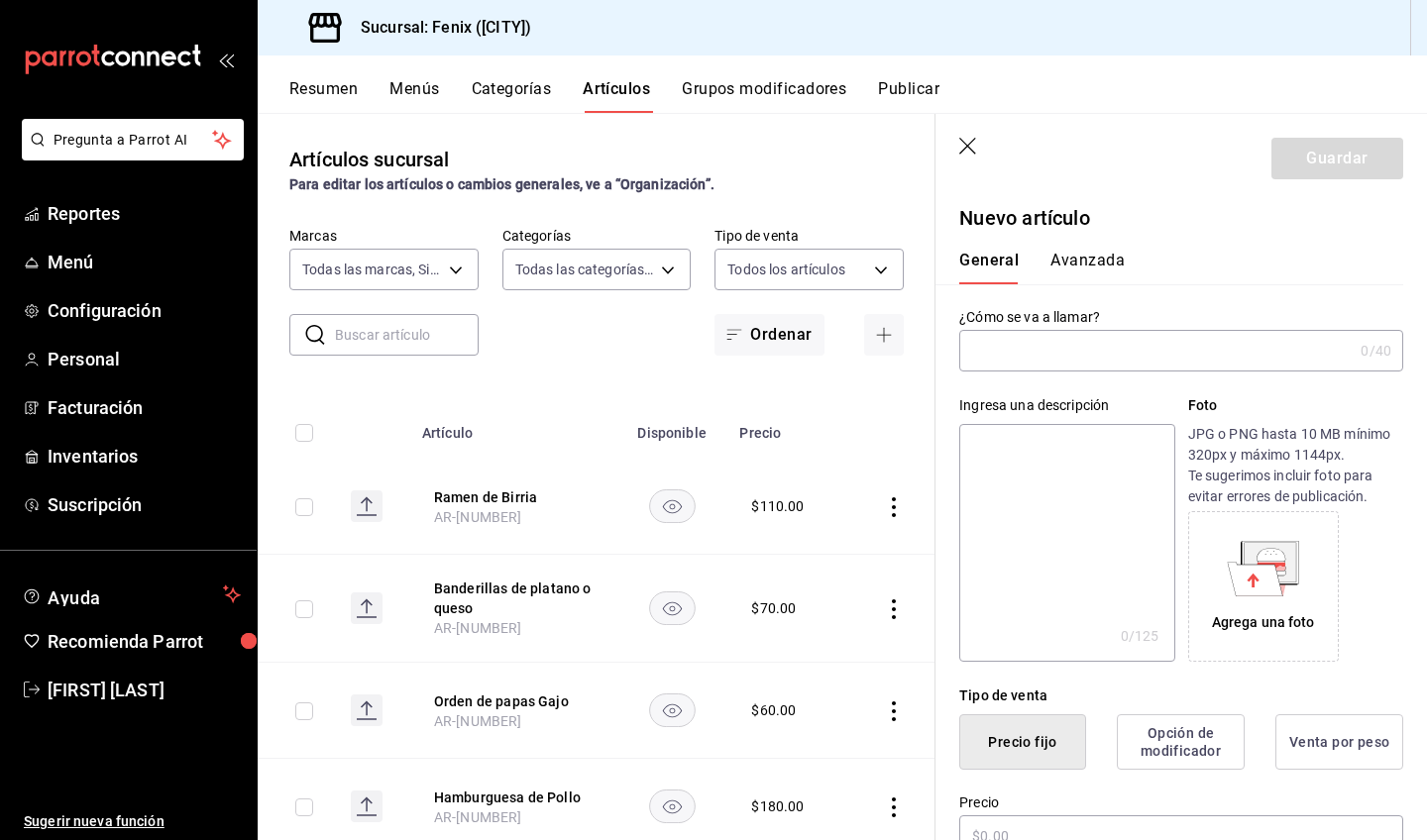 click at bounding box center [1155, 351] 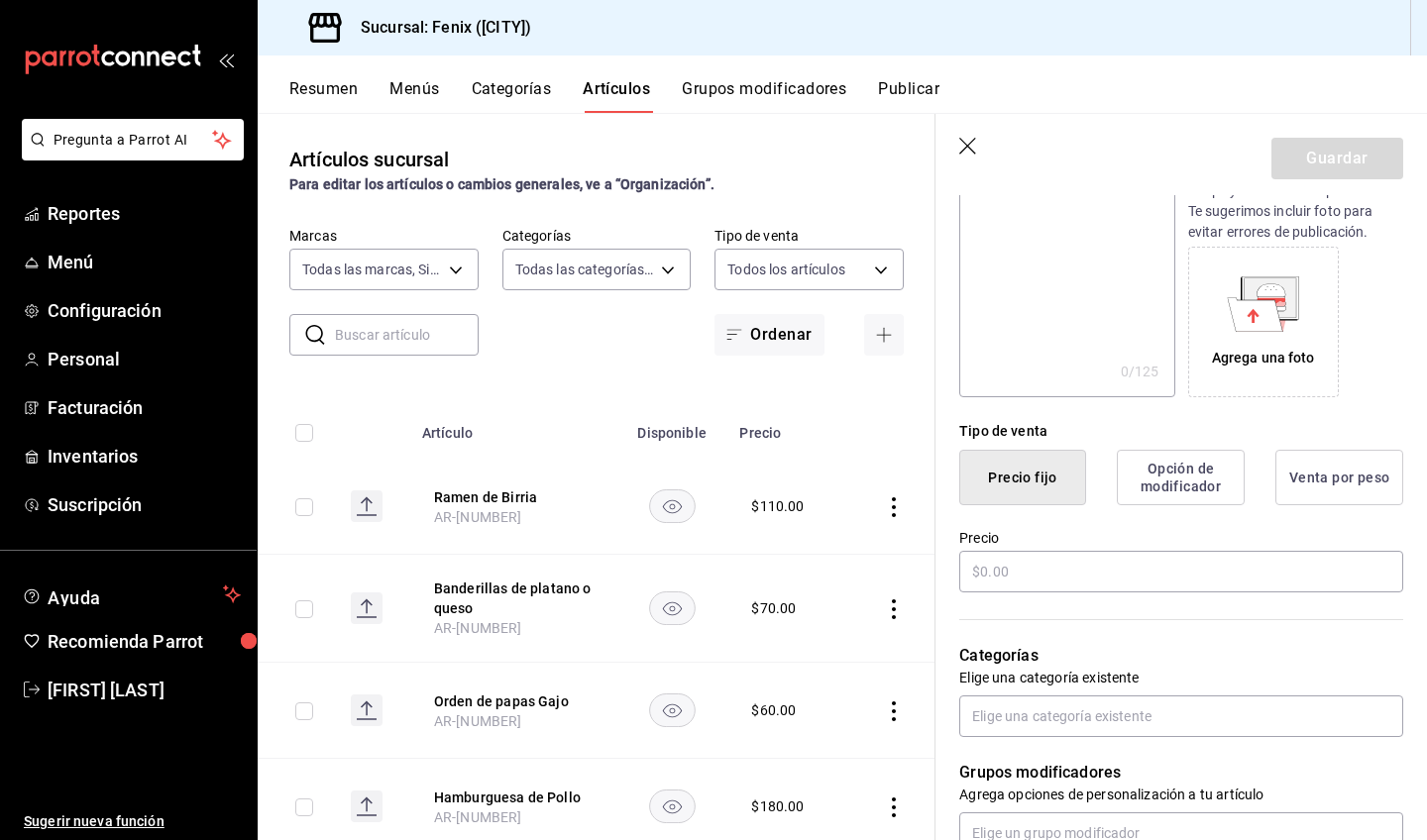 scroll, scrollTop: 302, scrollLeft: 0, axis: vertical 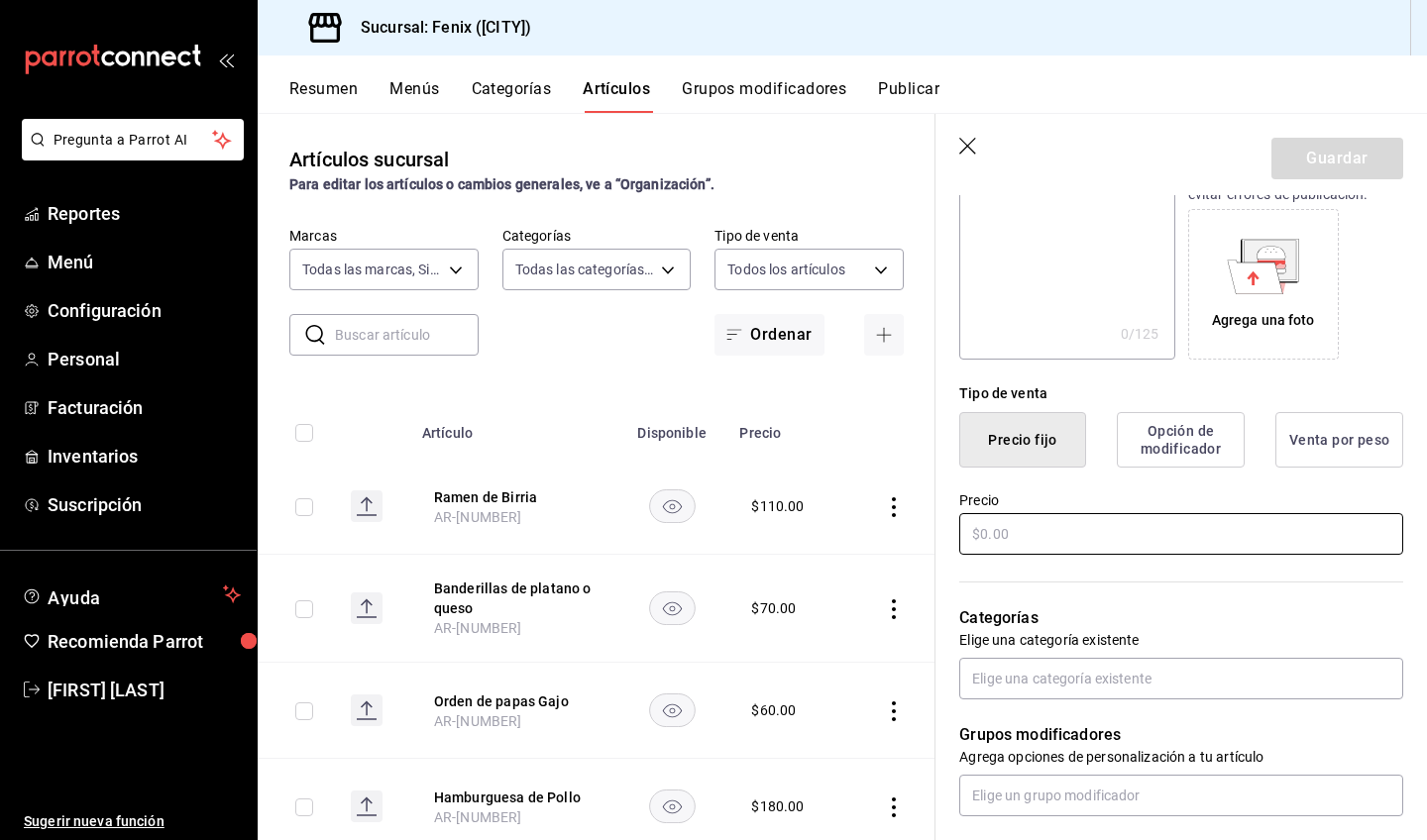 type on "Caldo de camarón" 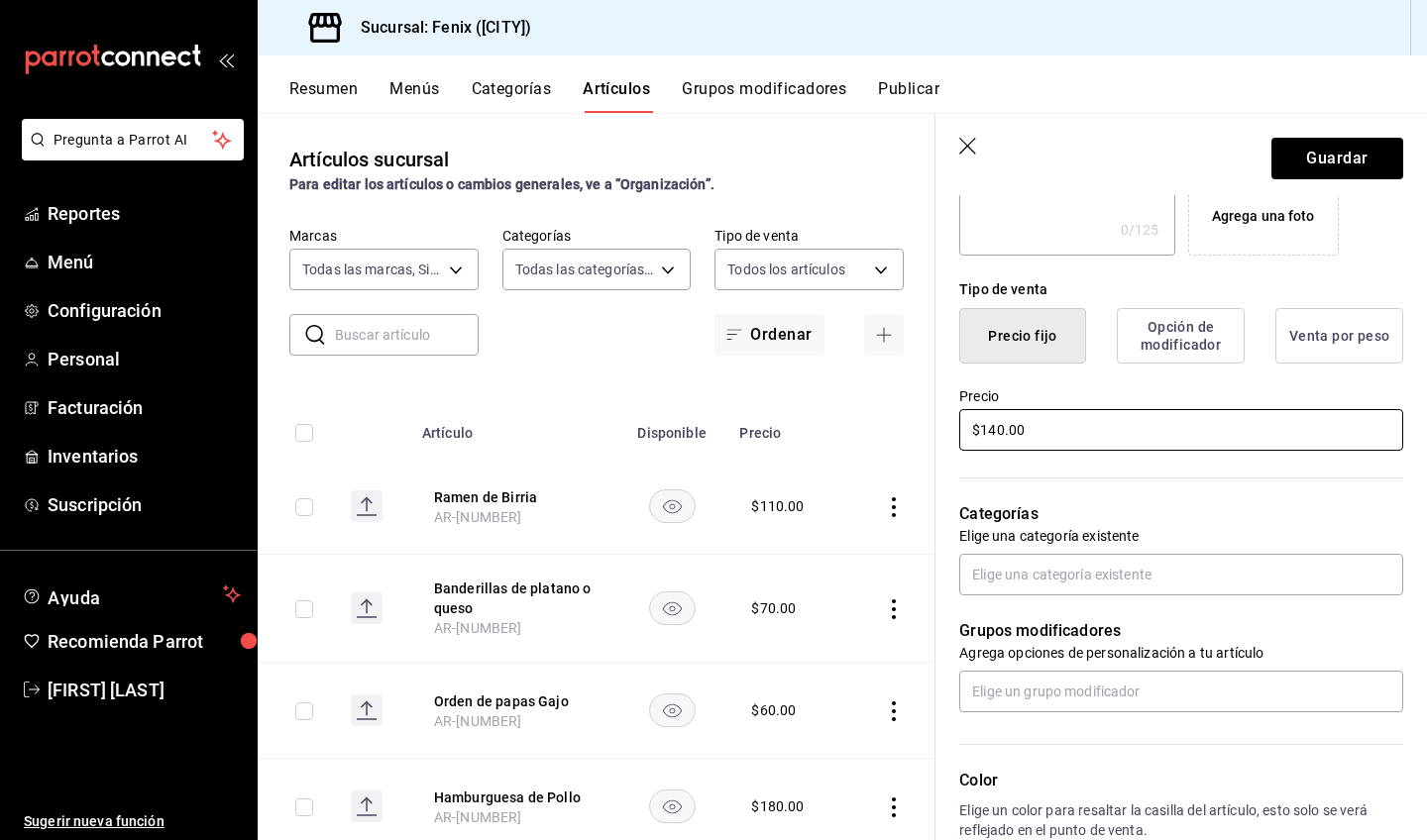 scroll, scrollTop: 514, scrollLeft: 0, axis: vertical 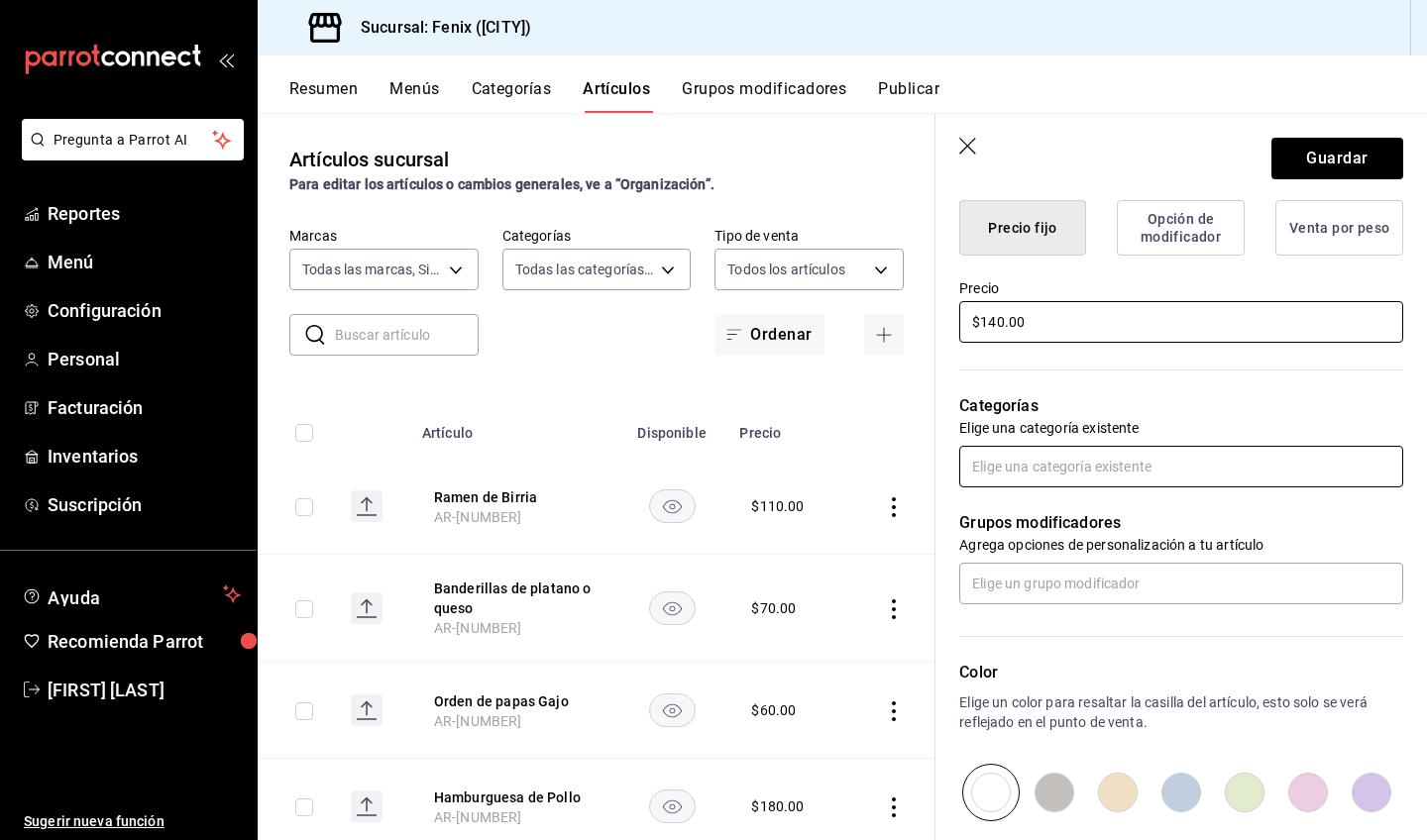 type on "$140.00" 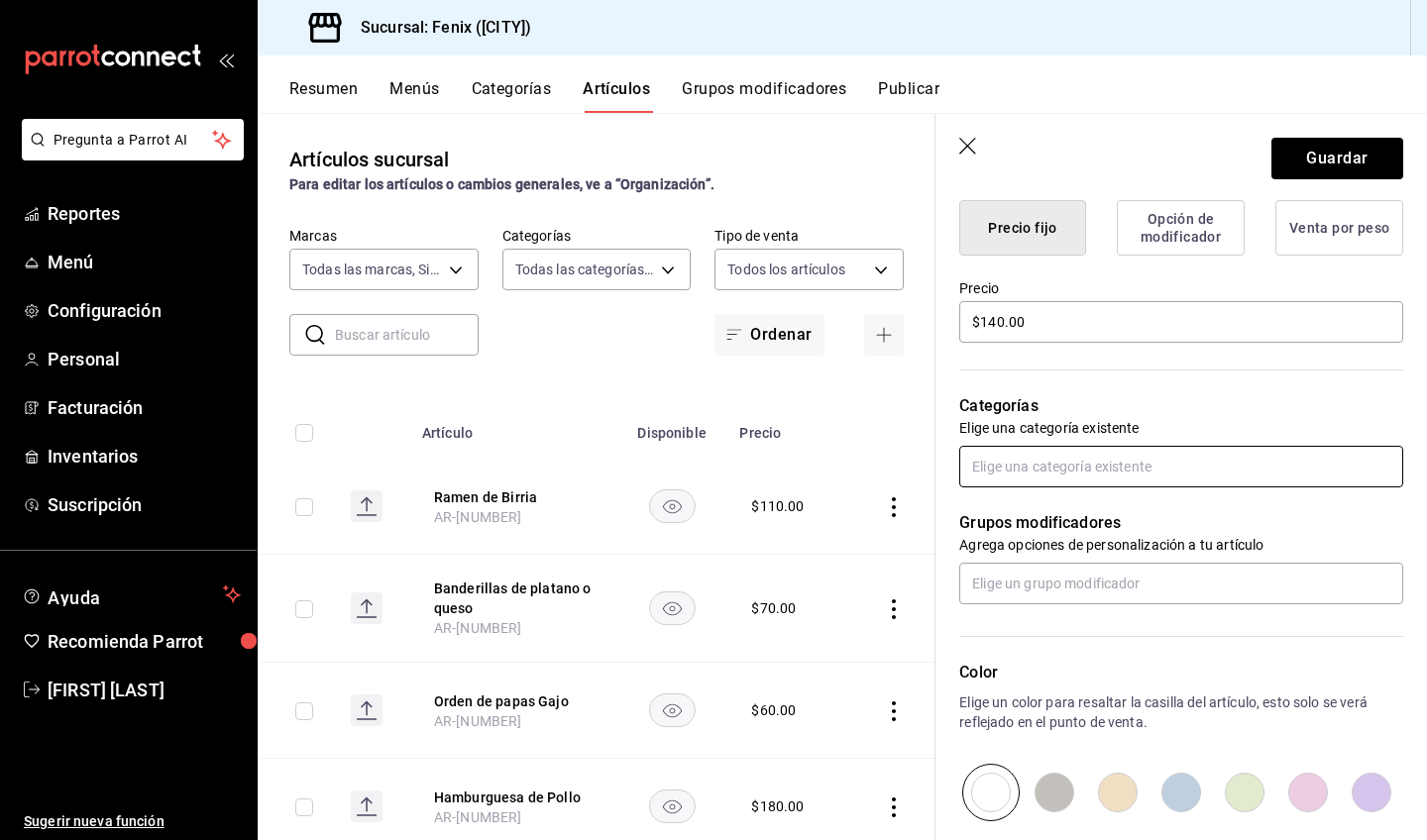 click at bounding box center (1181, 467) 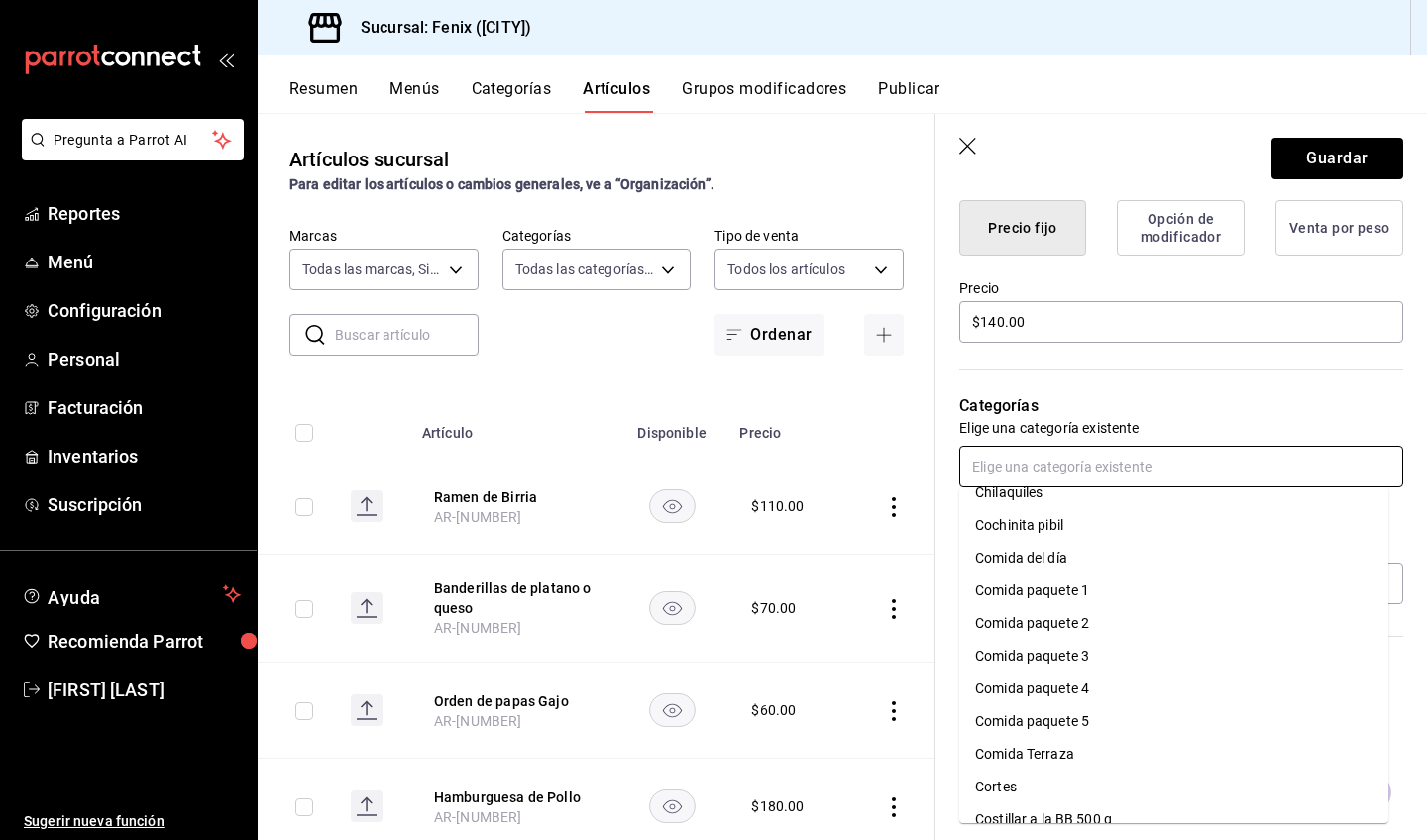 scroll, scrollTop: 434, scrollLeft: 0, axis: vertical 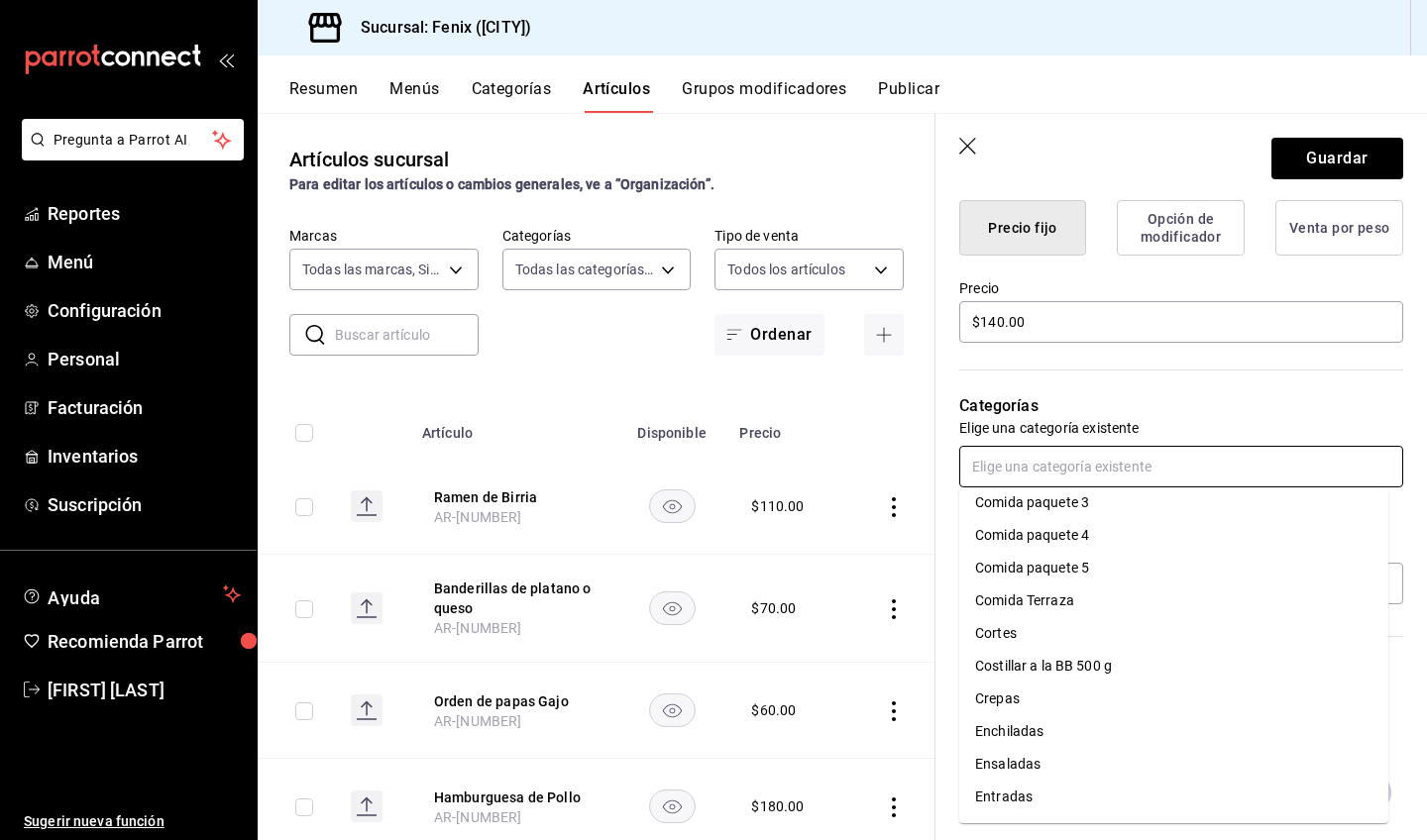 click on "Comida Terraza" at bounding box center (1173, 600) 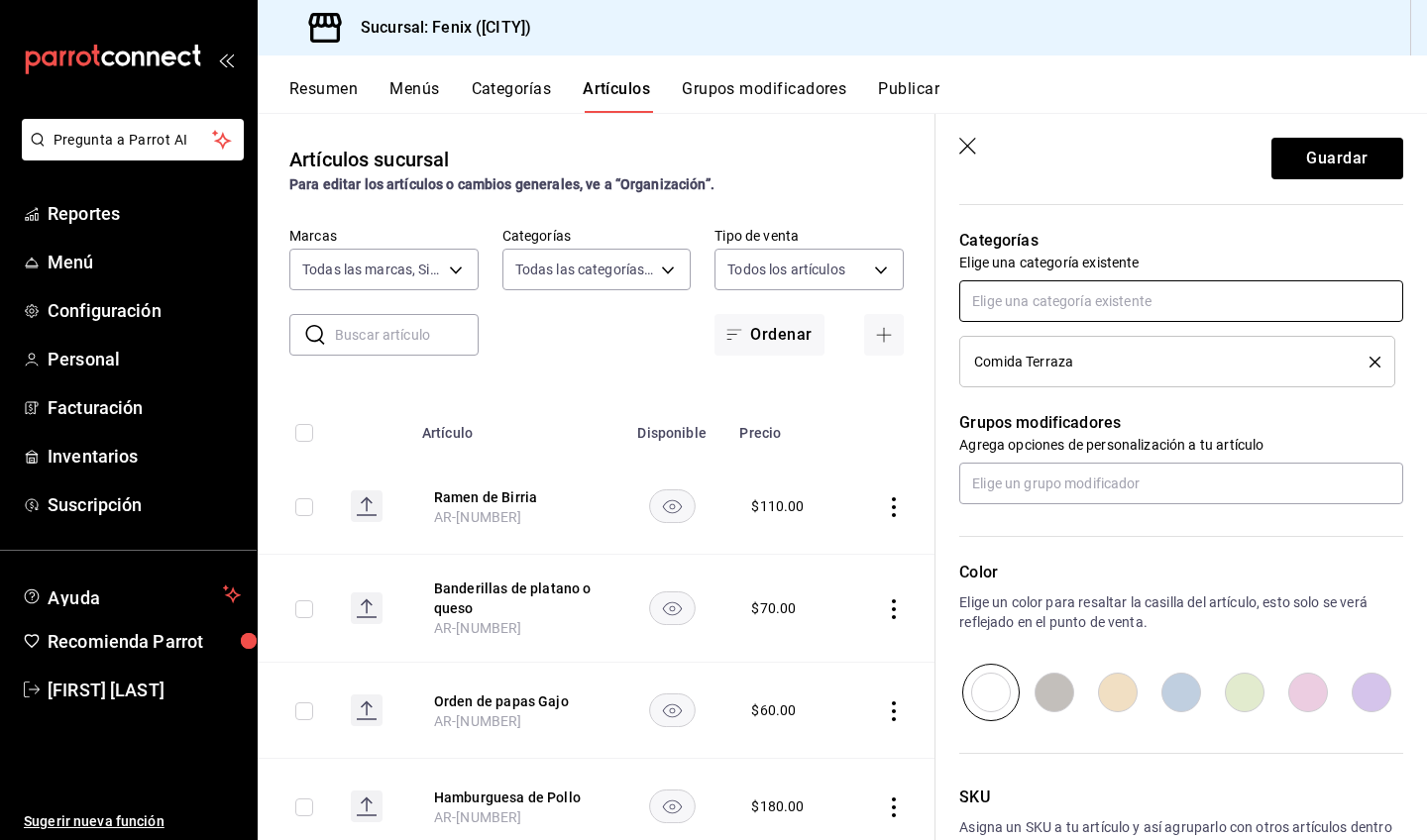 scroll, scrollTop: 809, scrollLeft: 0, axis: vertical 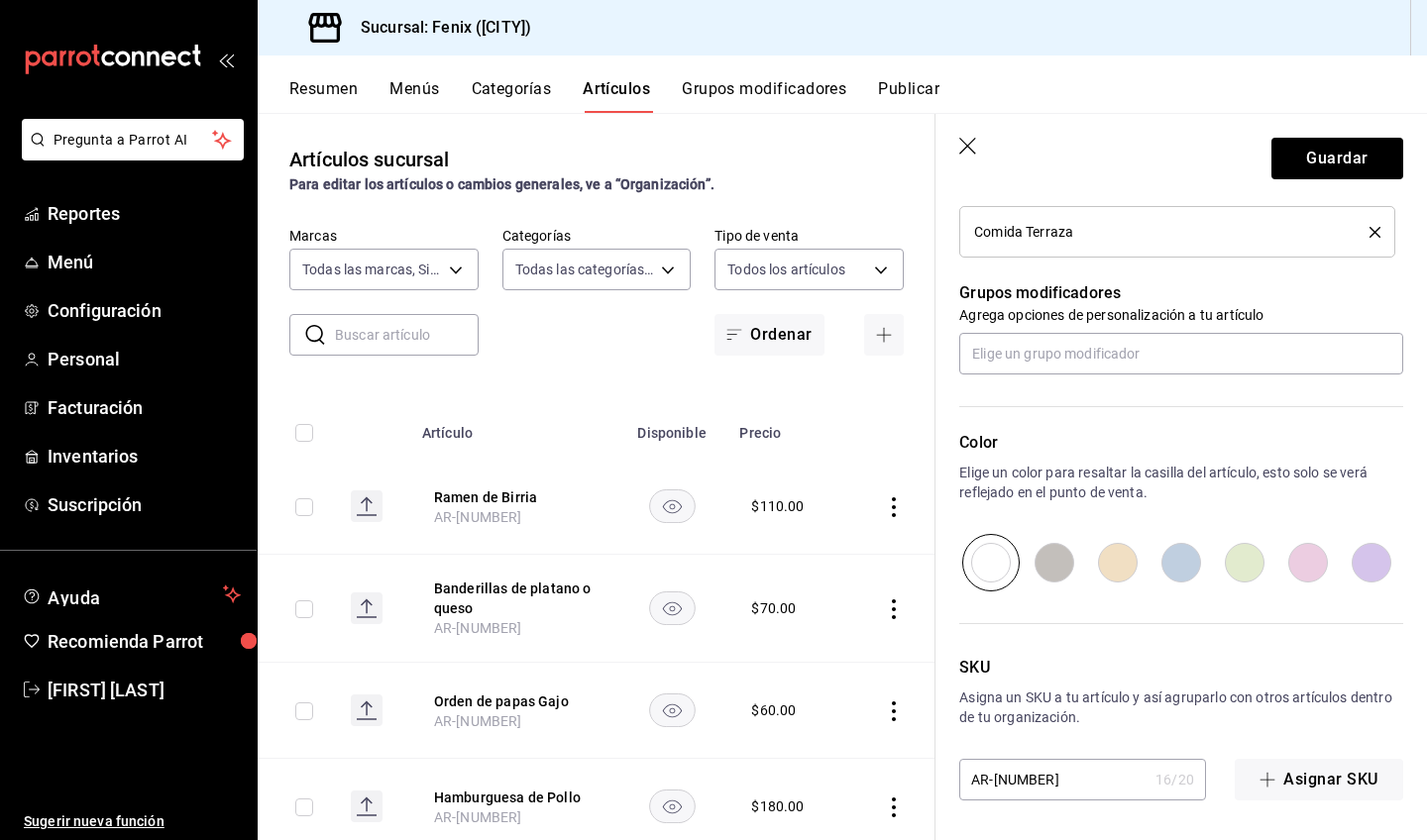 click at bounding box center (1181, 563) 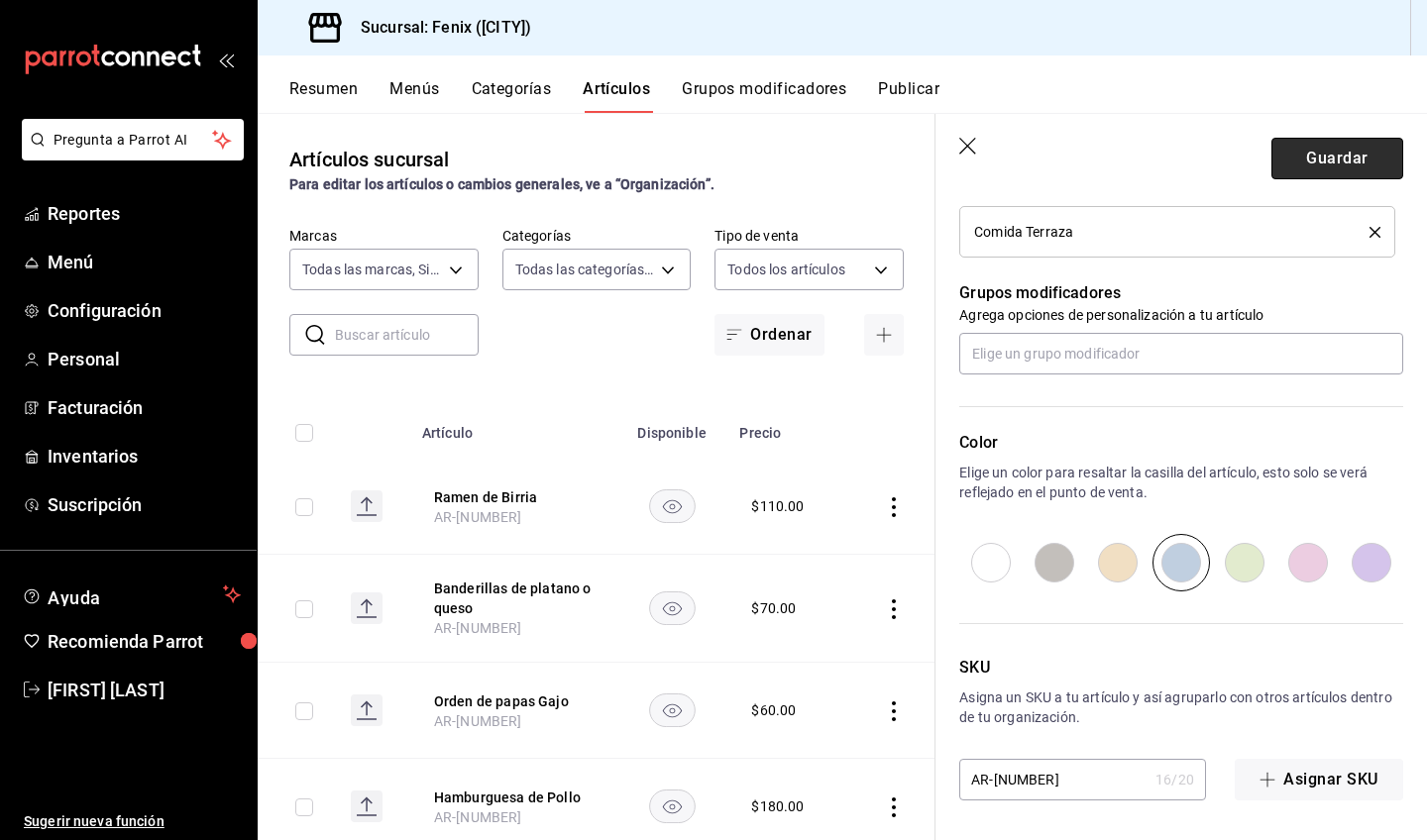 click on "Guardar" at bounding box center (1337, 158) 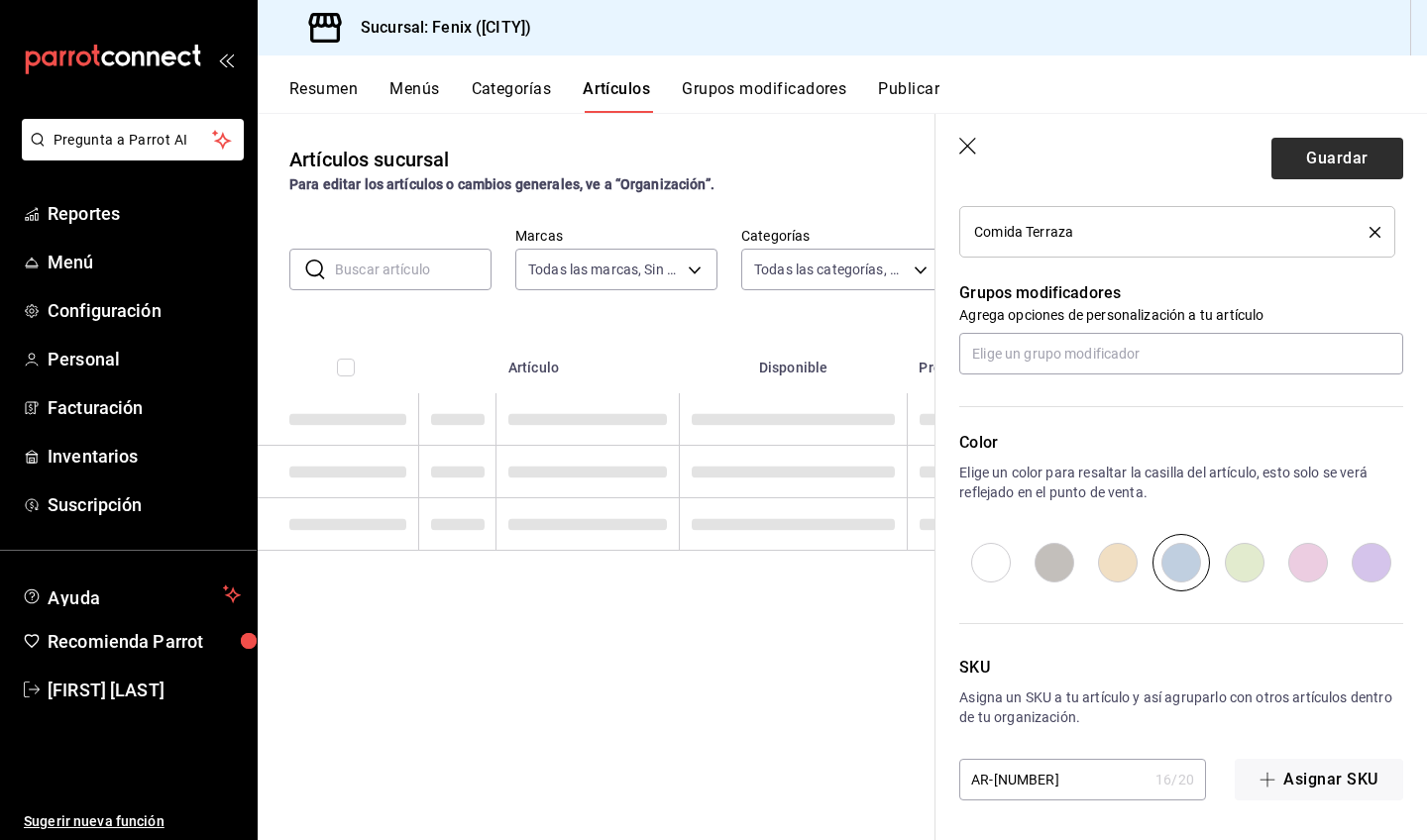 scroll, scrollTop: 0, scrollLeft: 0, axis: both 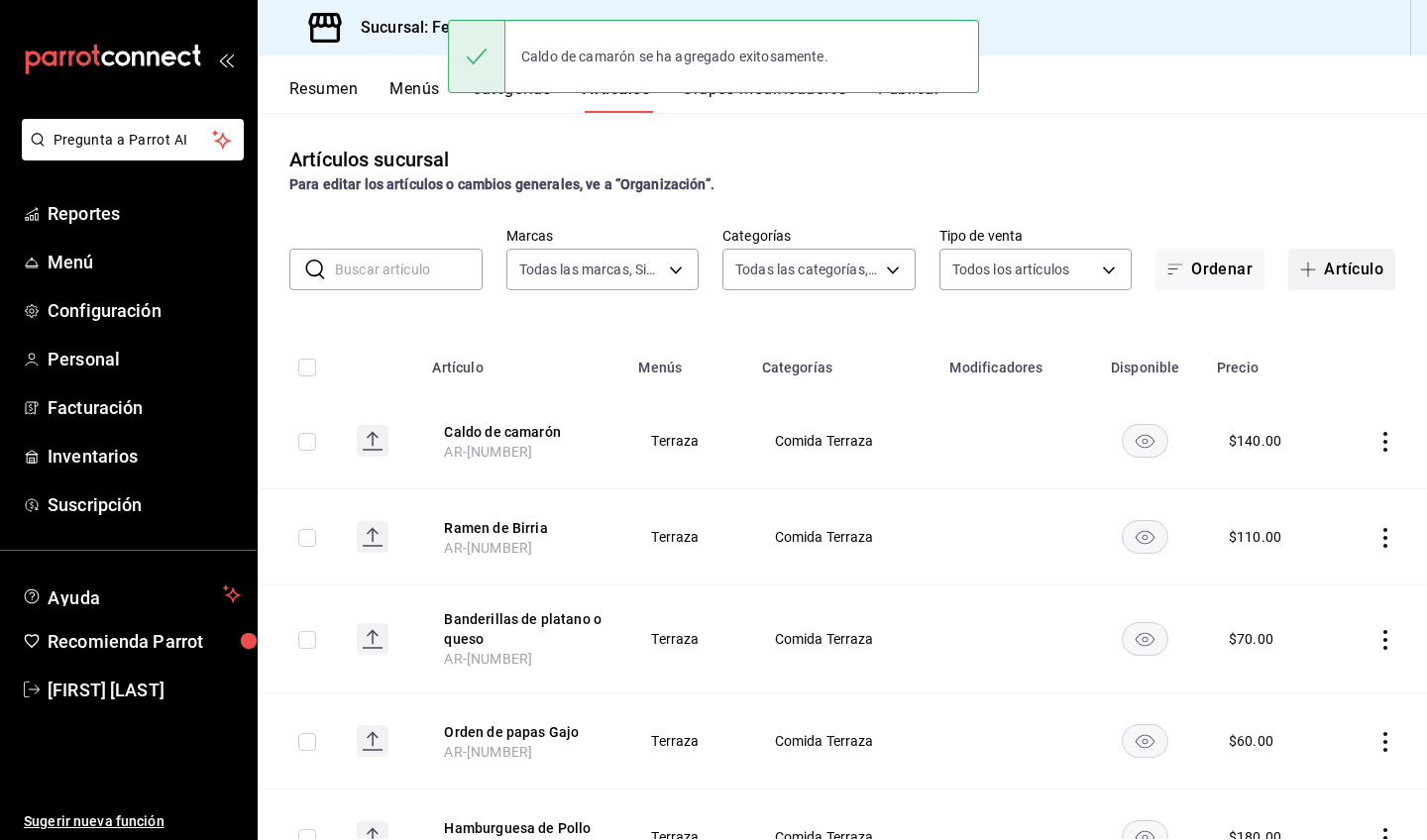 click on "Artículo" at bounding box center [1342, 269] 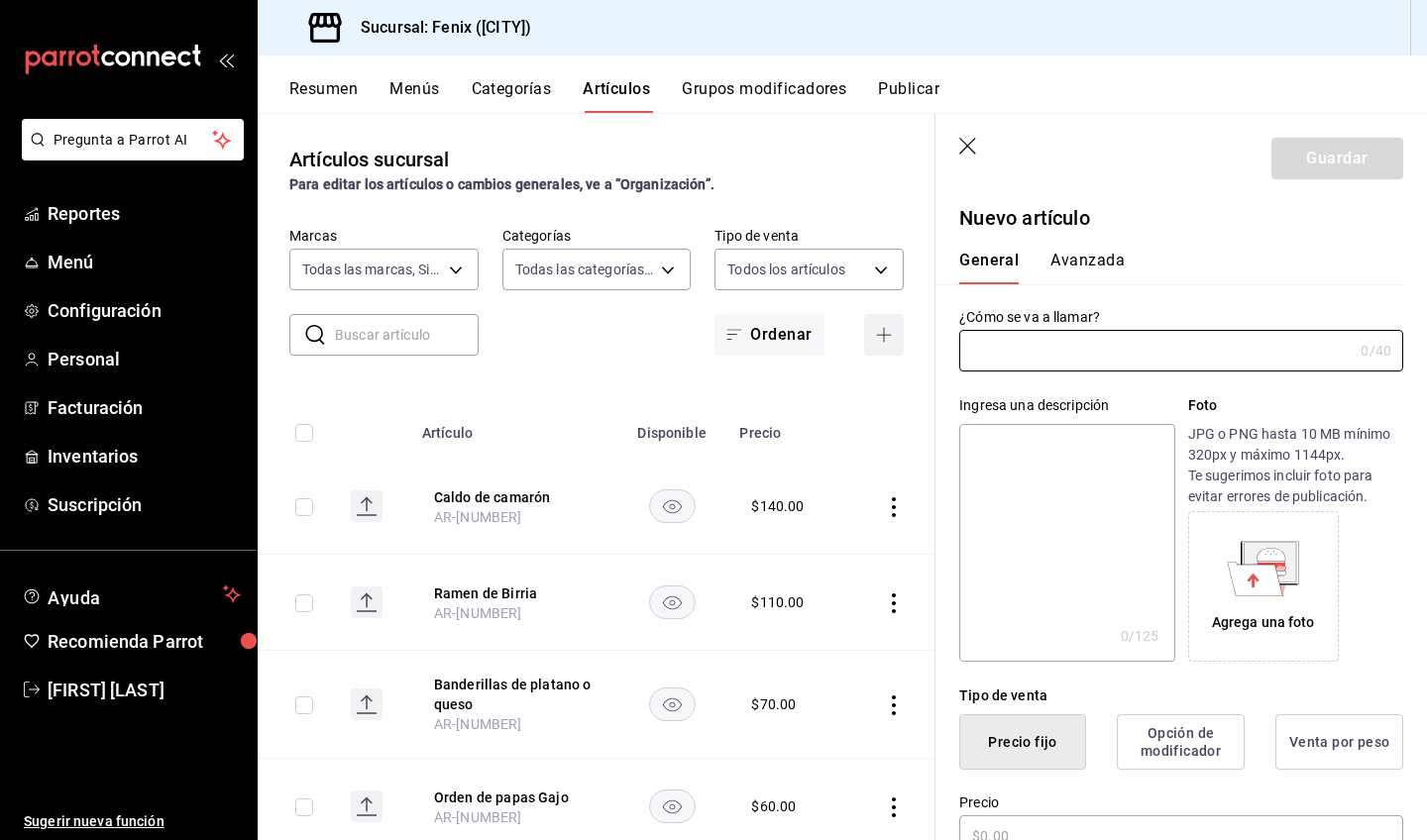 type on "AR-[NUMBER]" 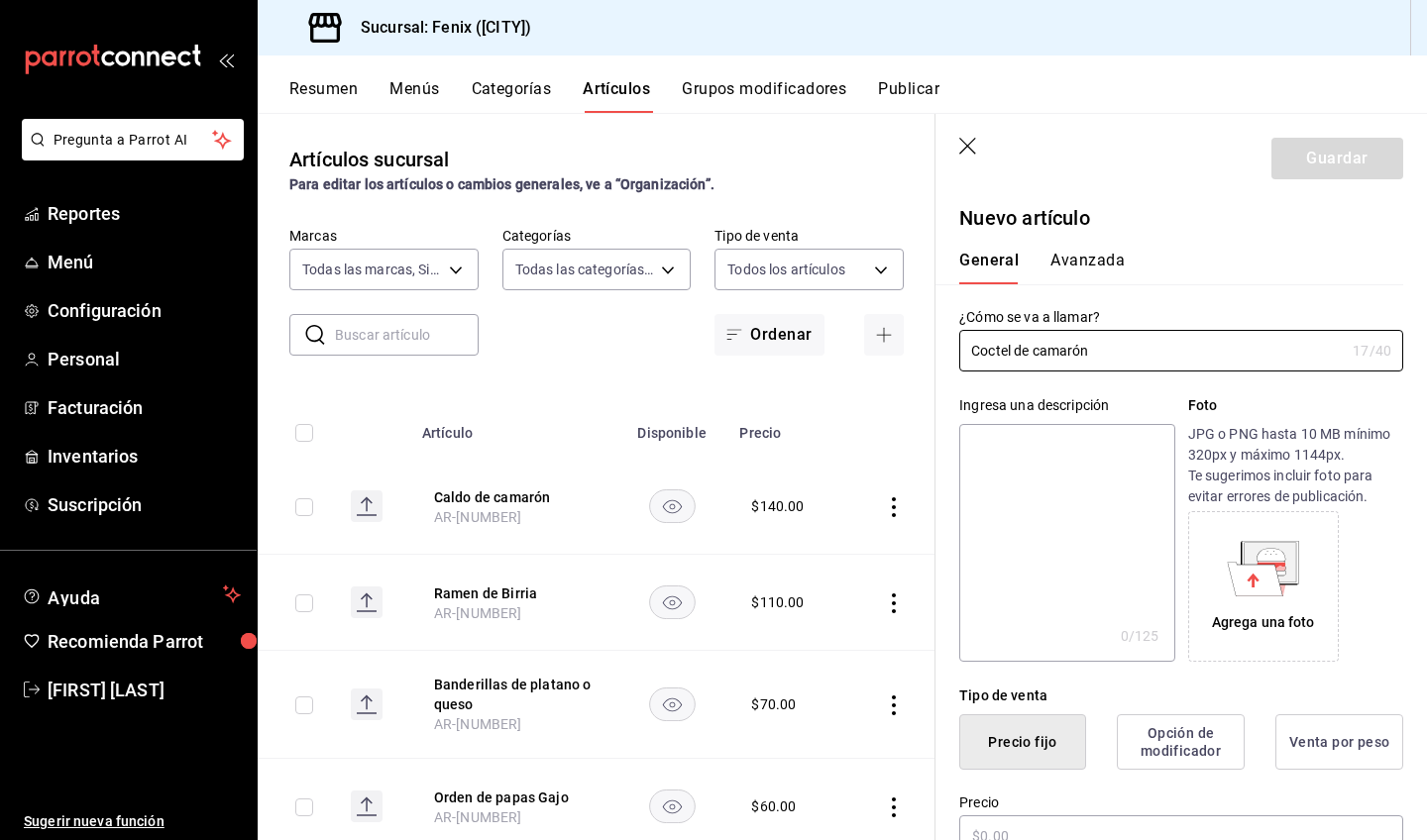 scroll, scrollTop: 303, scrollLeft: 0, axis: vertical 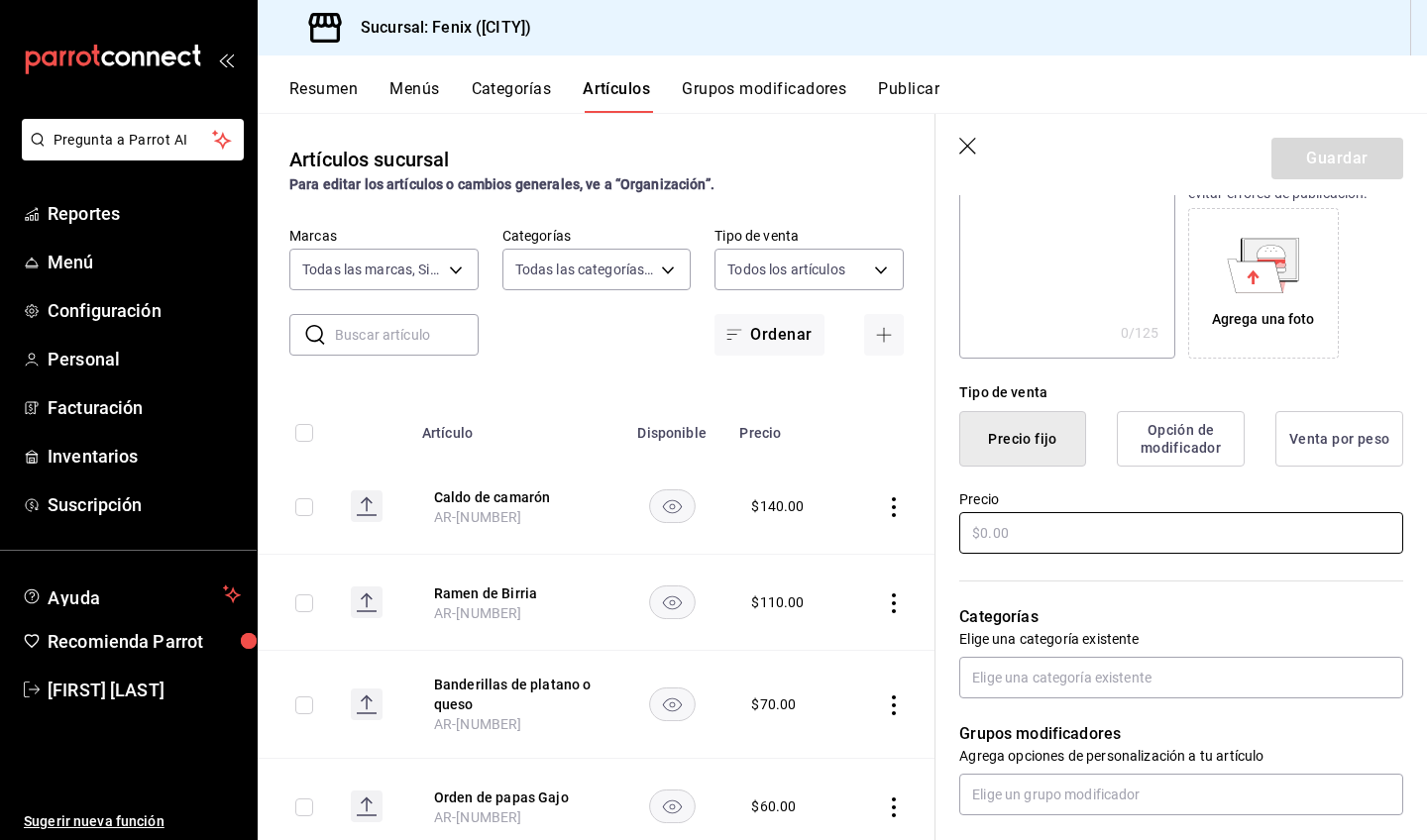 type on "Coctel de camarón" 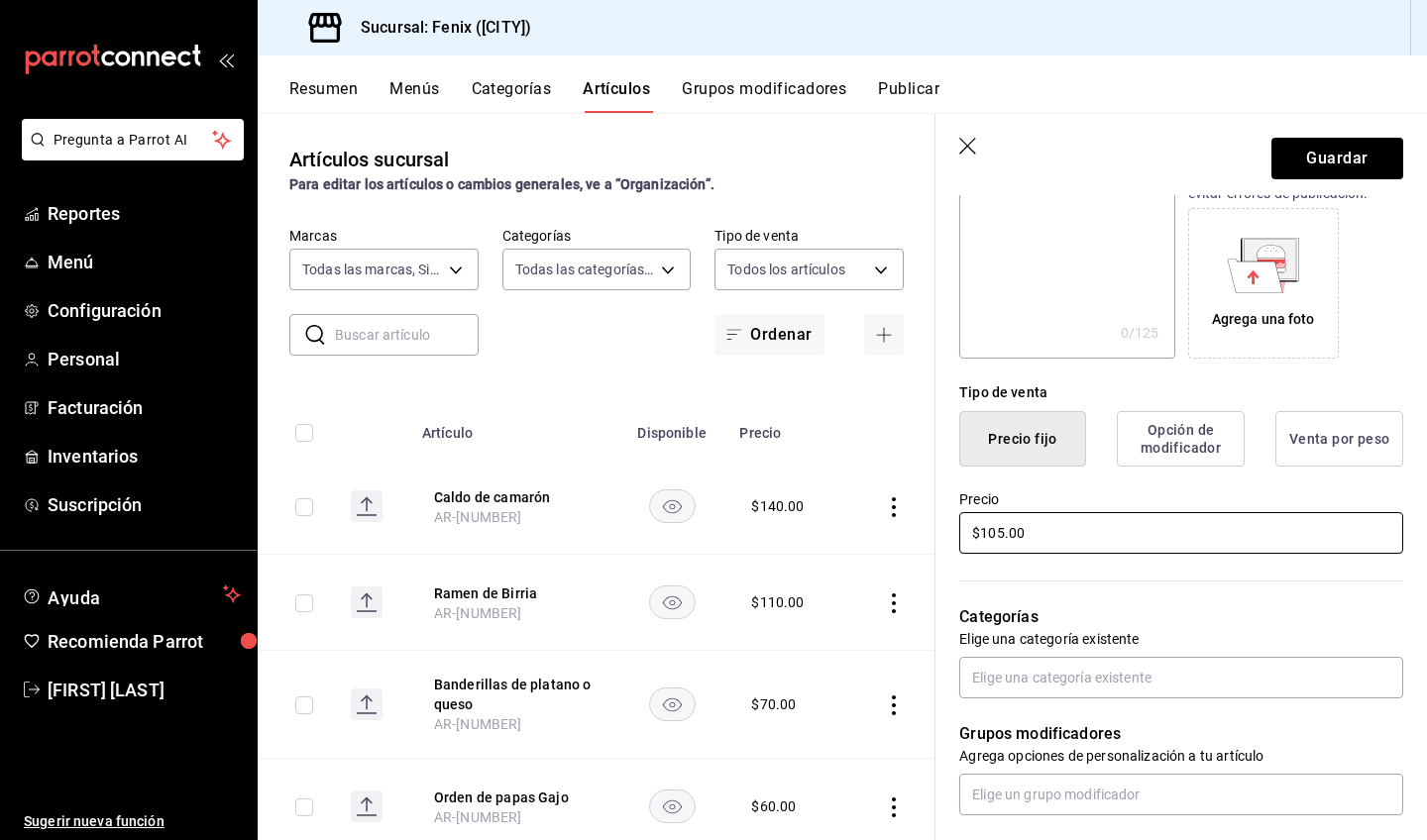 scroll, scrollTop: 338, scrollLeft: 0, axis: vertical 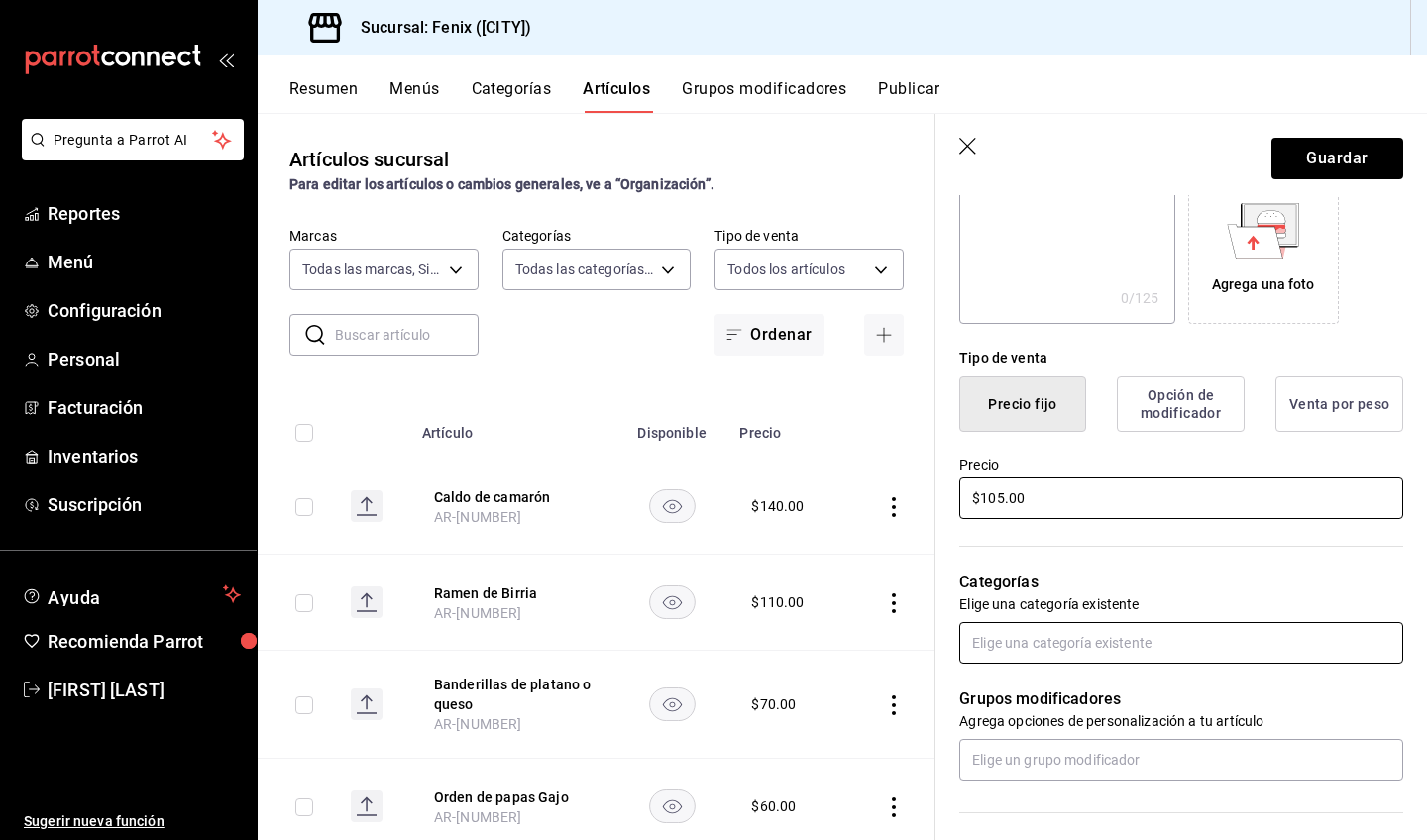 type on "$105.00" 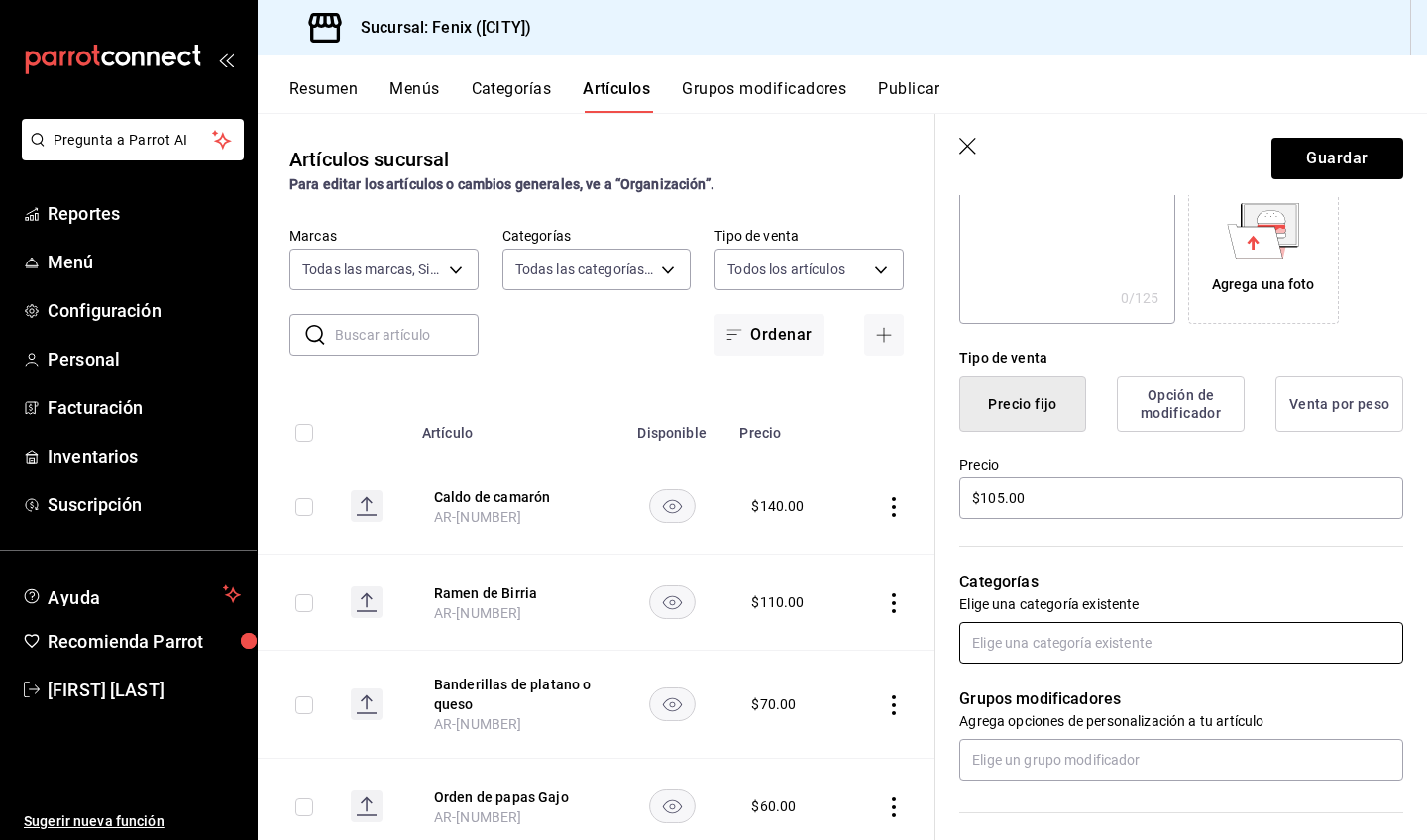 click at bounding box center (1181, 643) 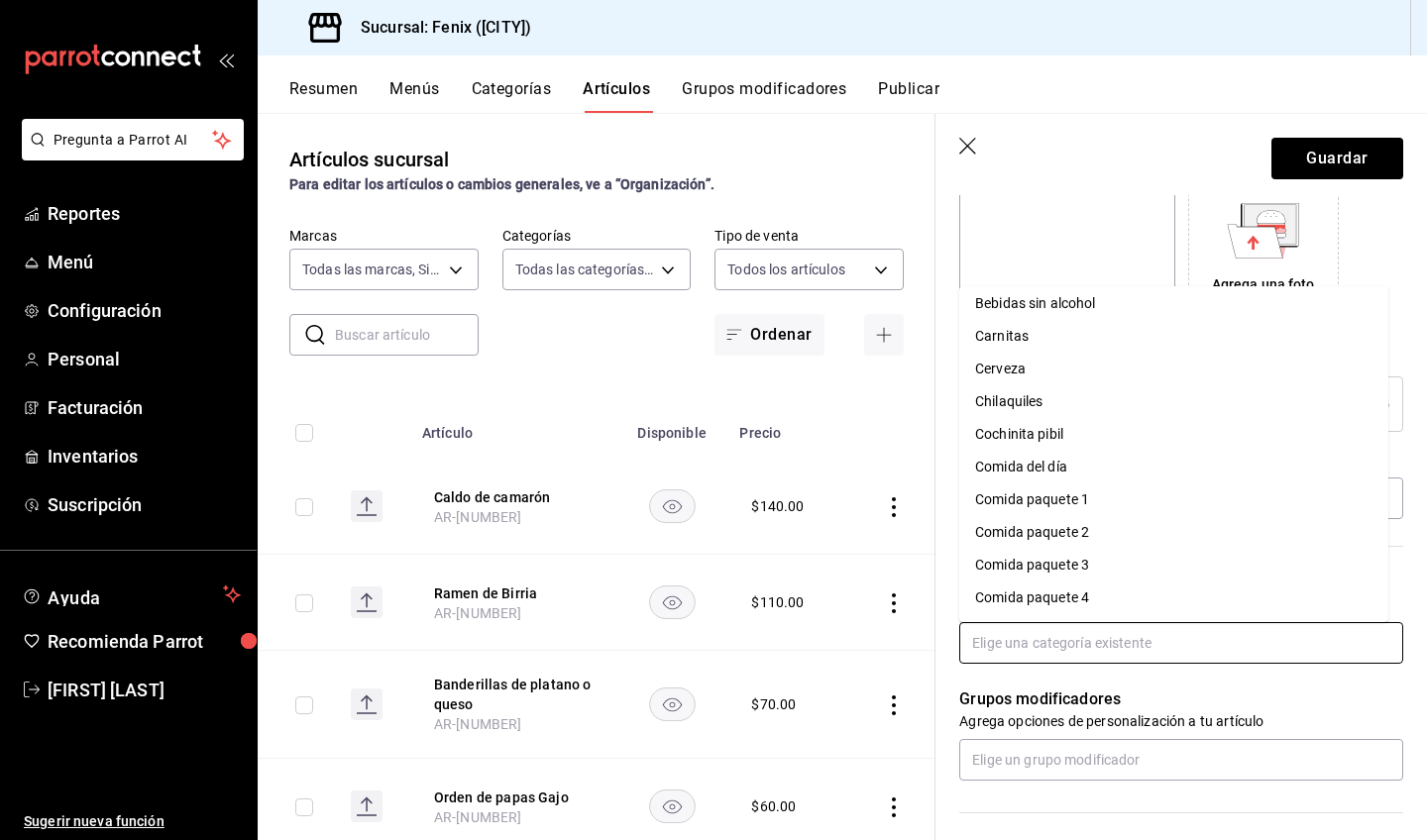 scroll, scrollTop: 351, scrollLeft: 0, axis: vertical 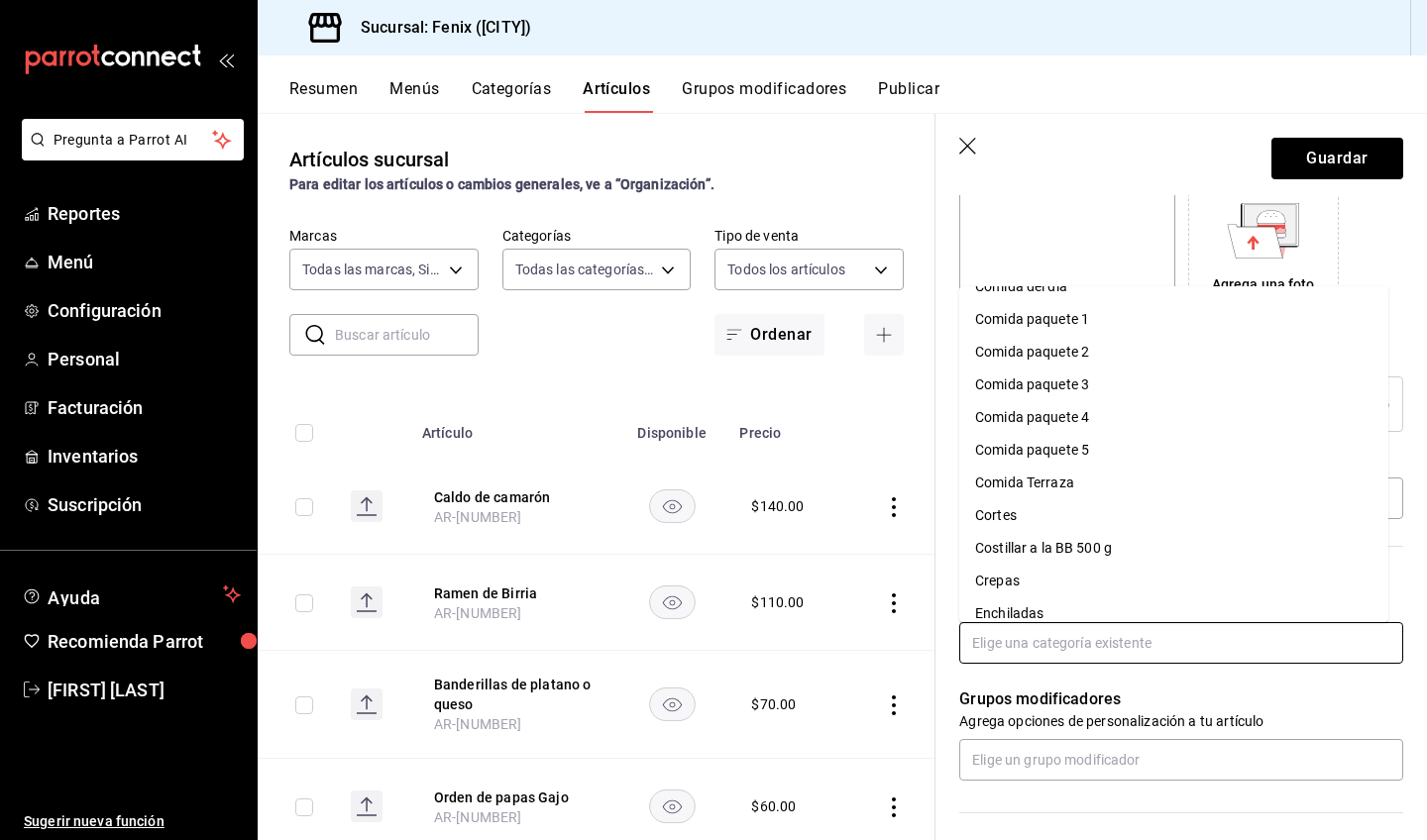 click on "Comida Terraza" at bounding box center (1173, 482) 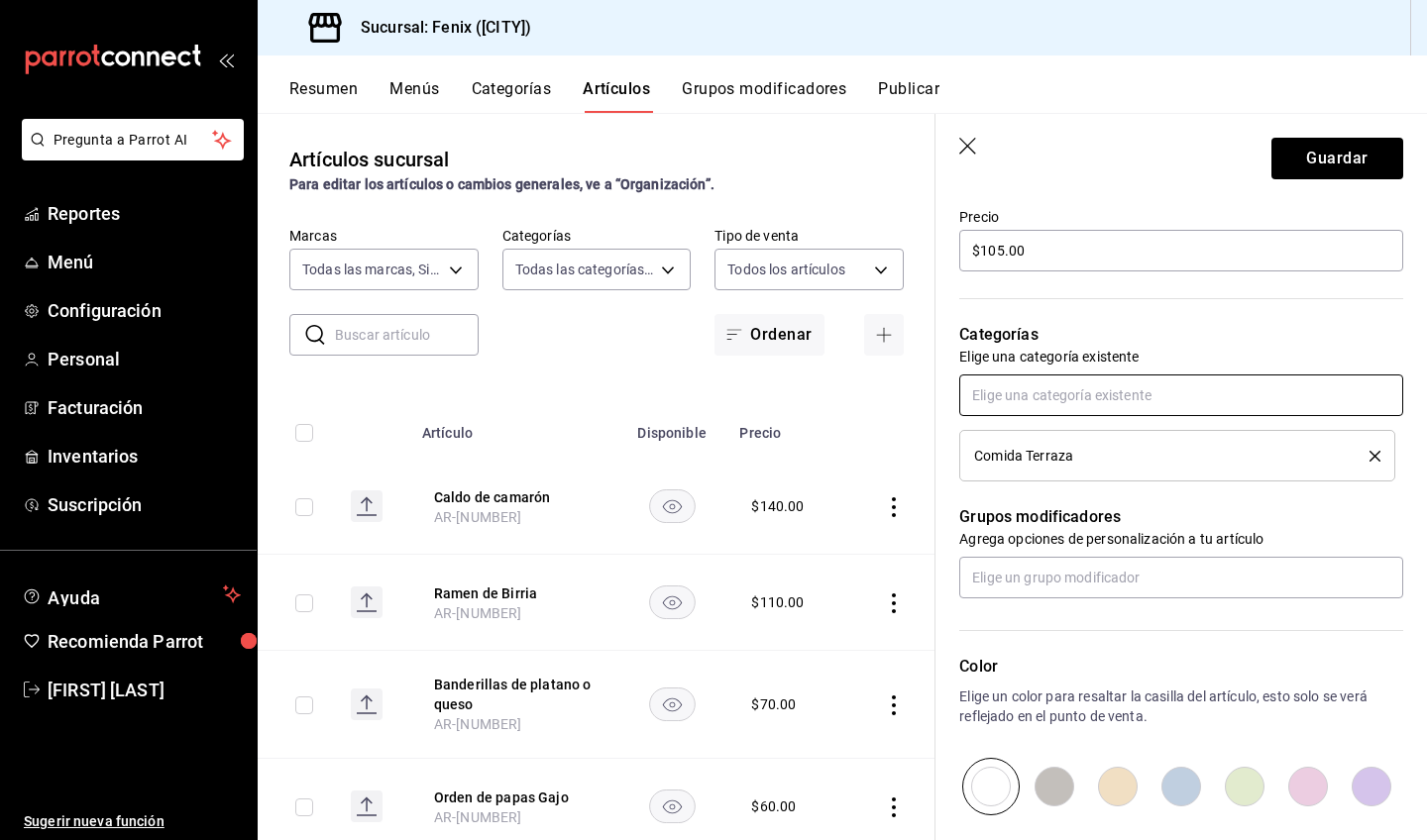scroll, scrollTop: 676, scrollLeft: 0, axis: vertical 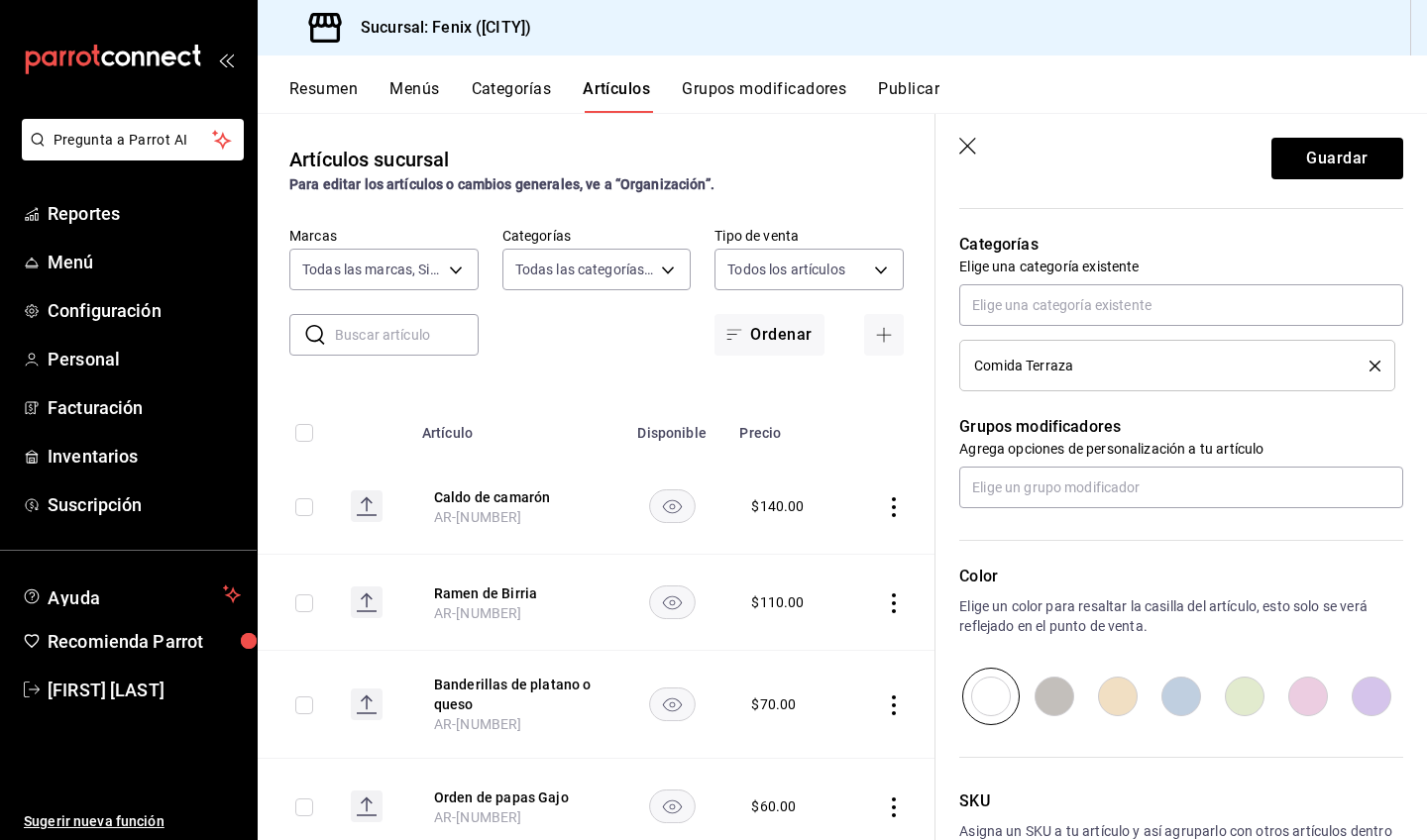 click at bounding box center (1181, 696) 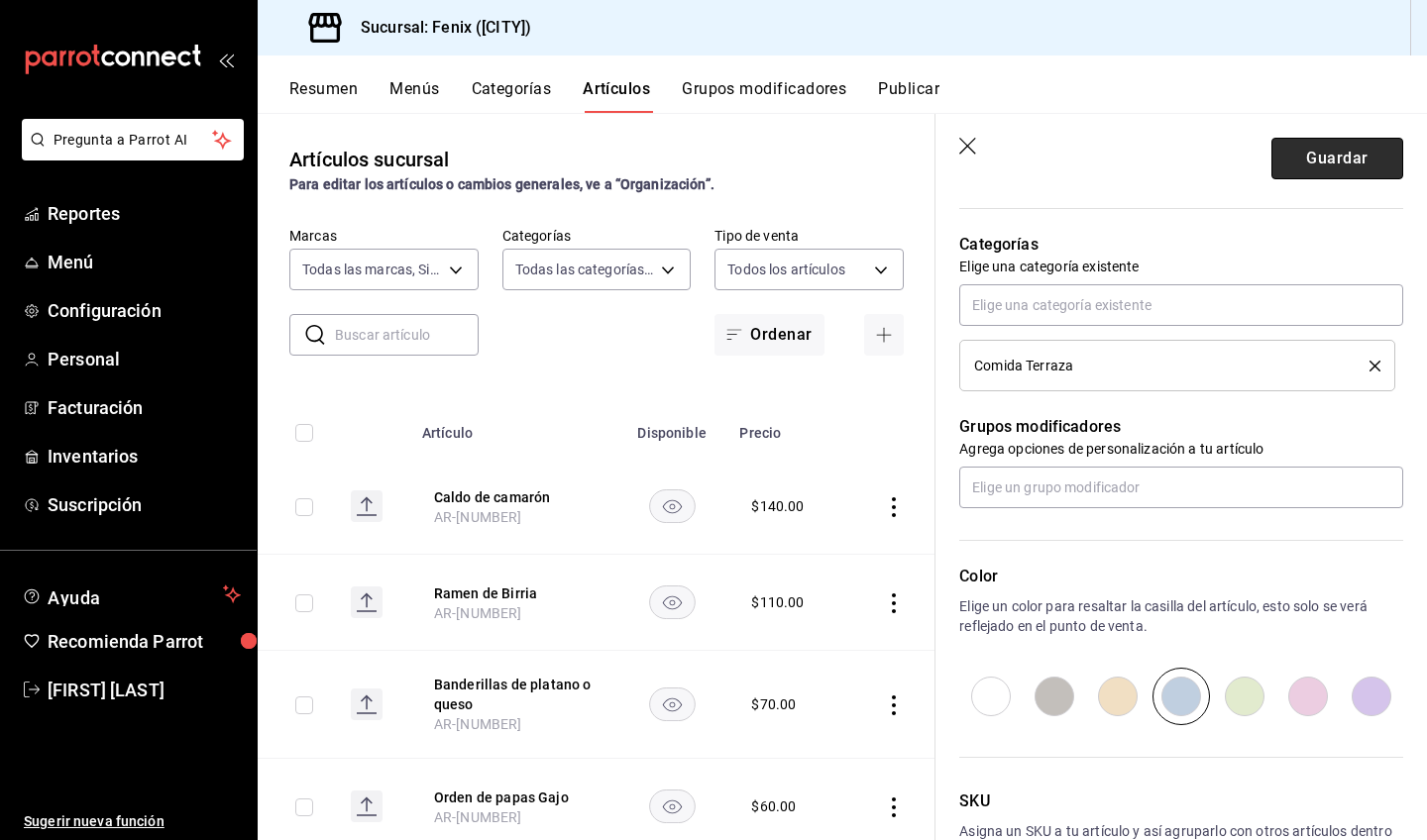 click on "Guardar" at bounding box center (1337, 158) 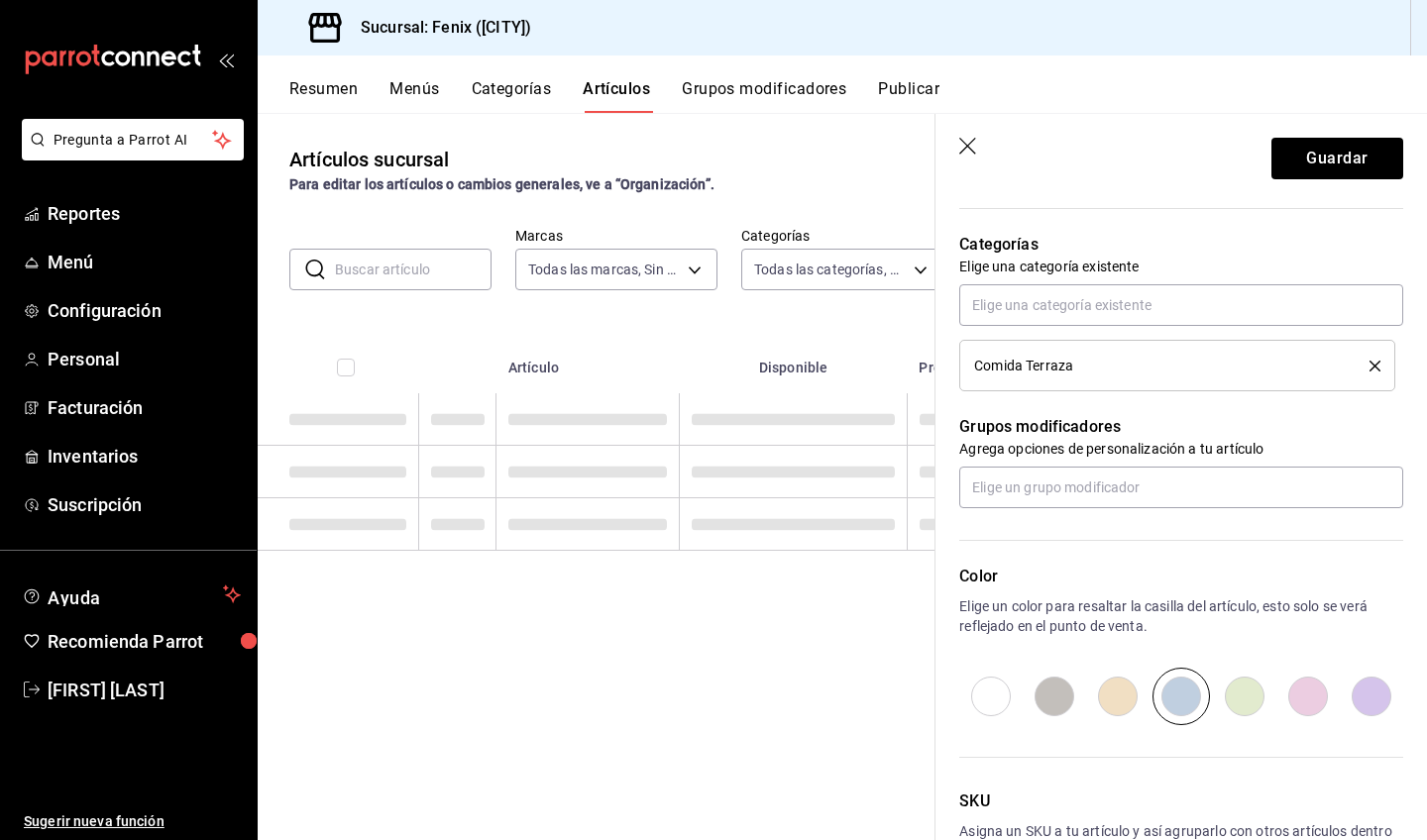 scroll, scrollTop: 0, scrollLeft: 0, axis: both 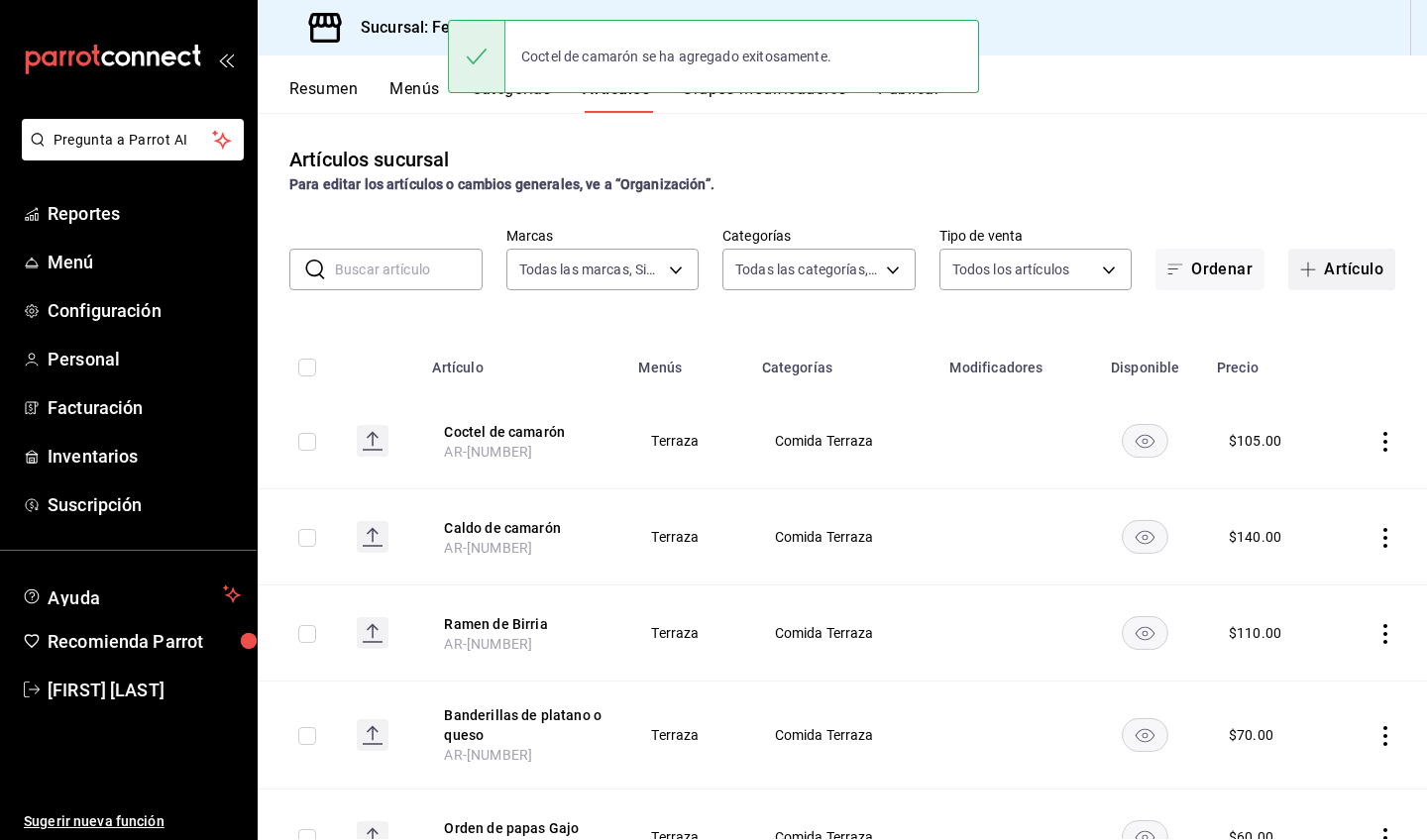 click on "Artículo" at bounding box center (1342, 269) 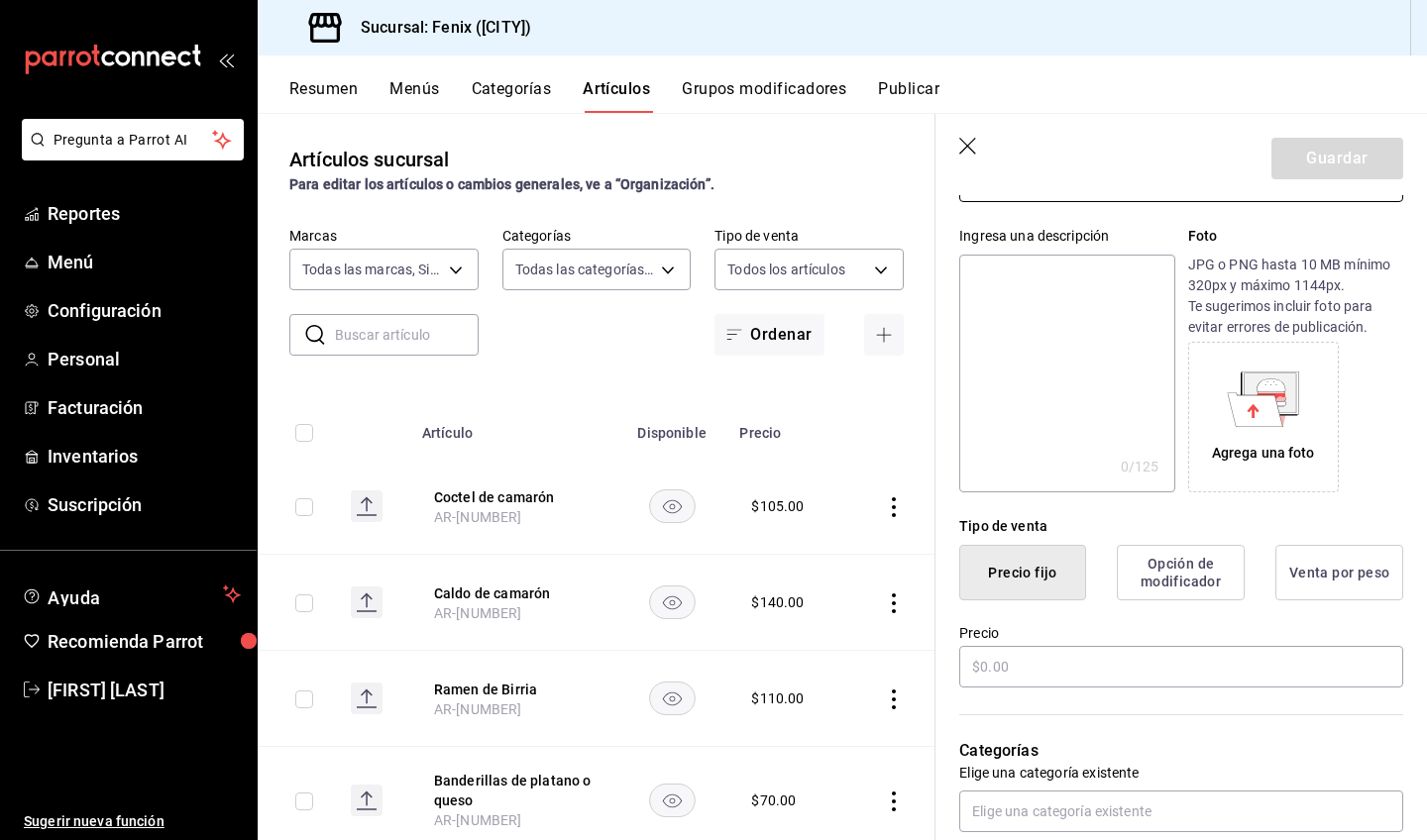 scroll, scrollTop: 562, scrollLeft: 0, axis: vertical 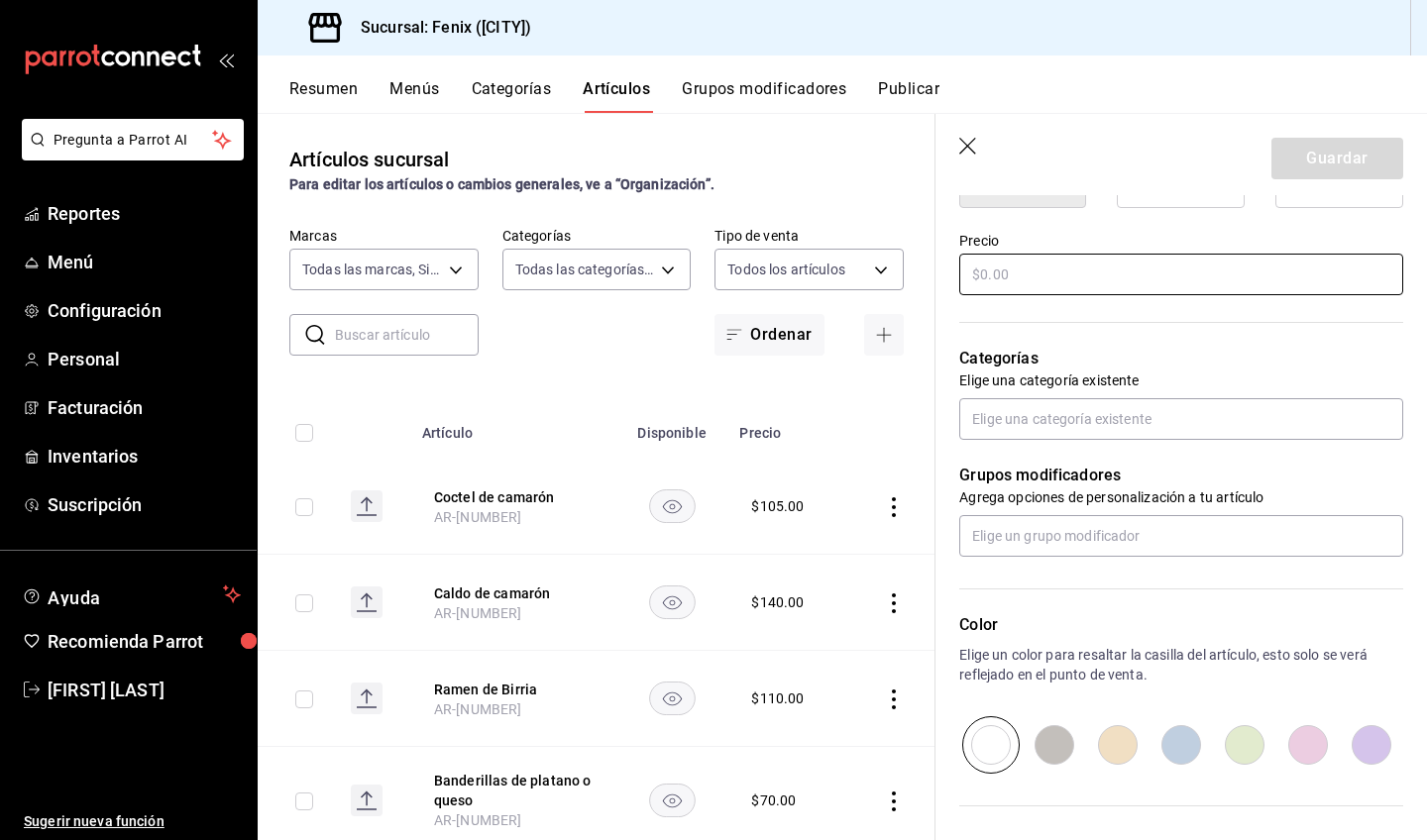 type on "Empanada de camarón" 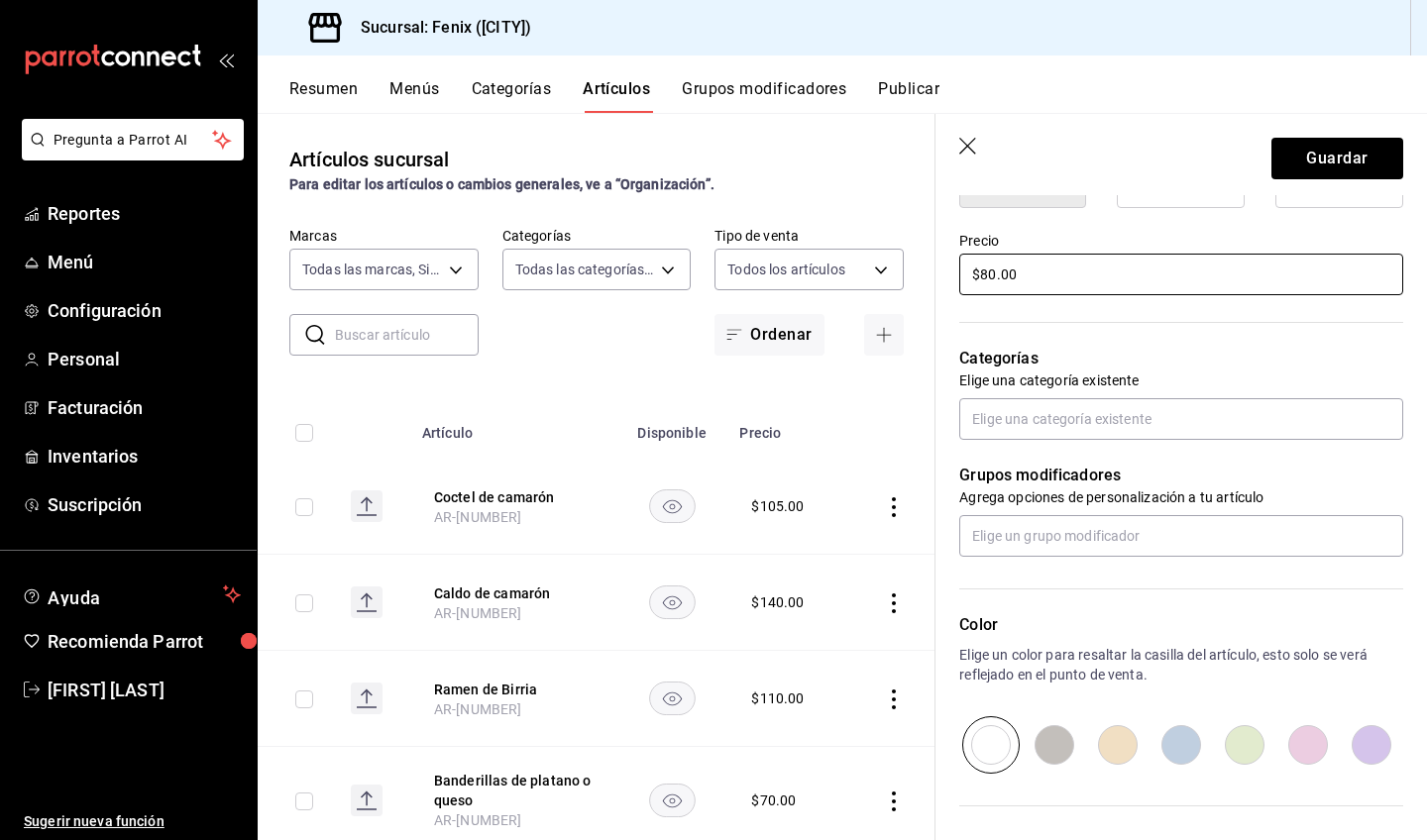 scroll, scrollTop: 597, scrollLeft: 0, axis: vertical 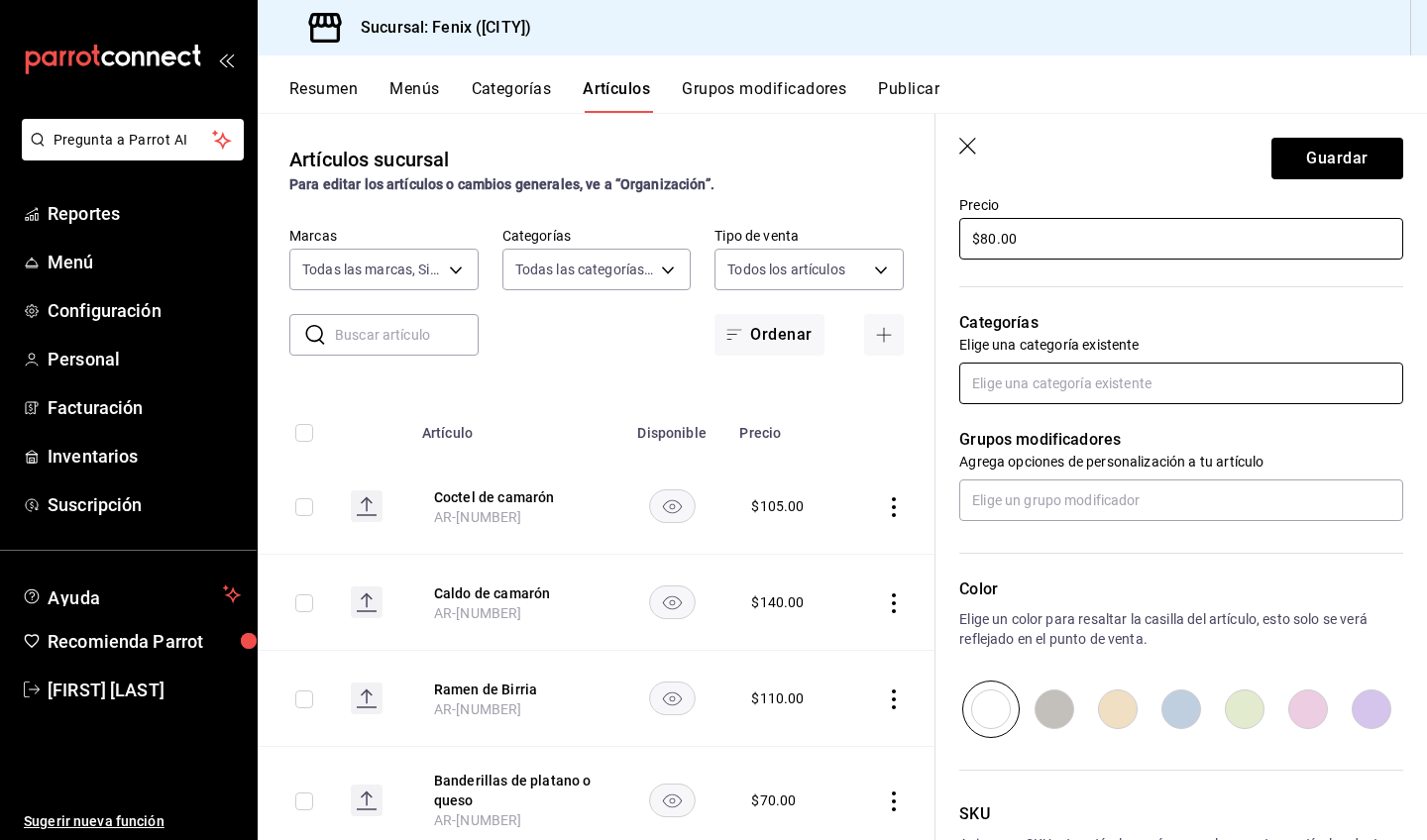 type on "$80.00" 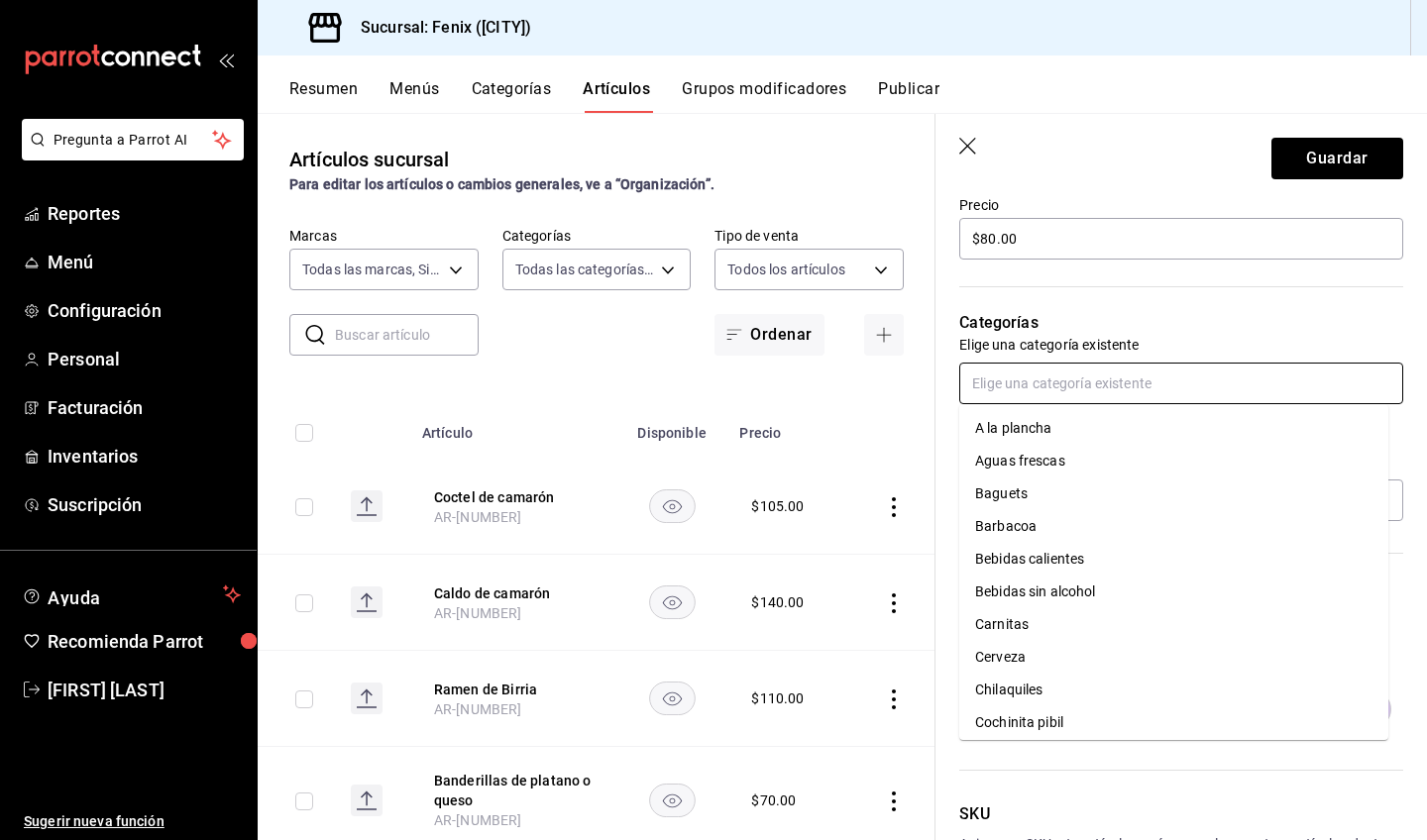 click at bounding box center (1181, 383) 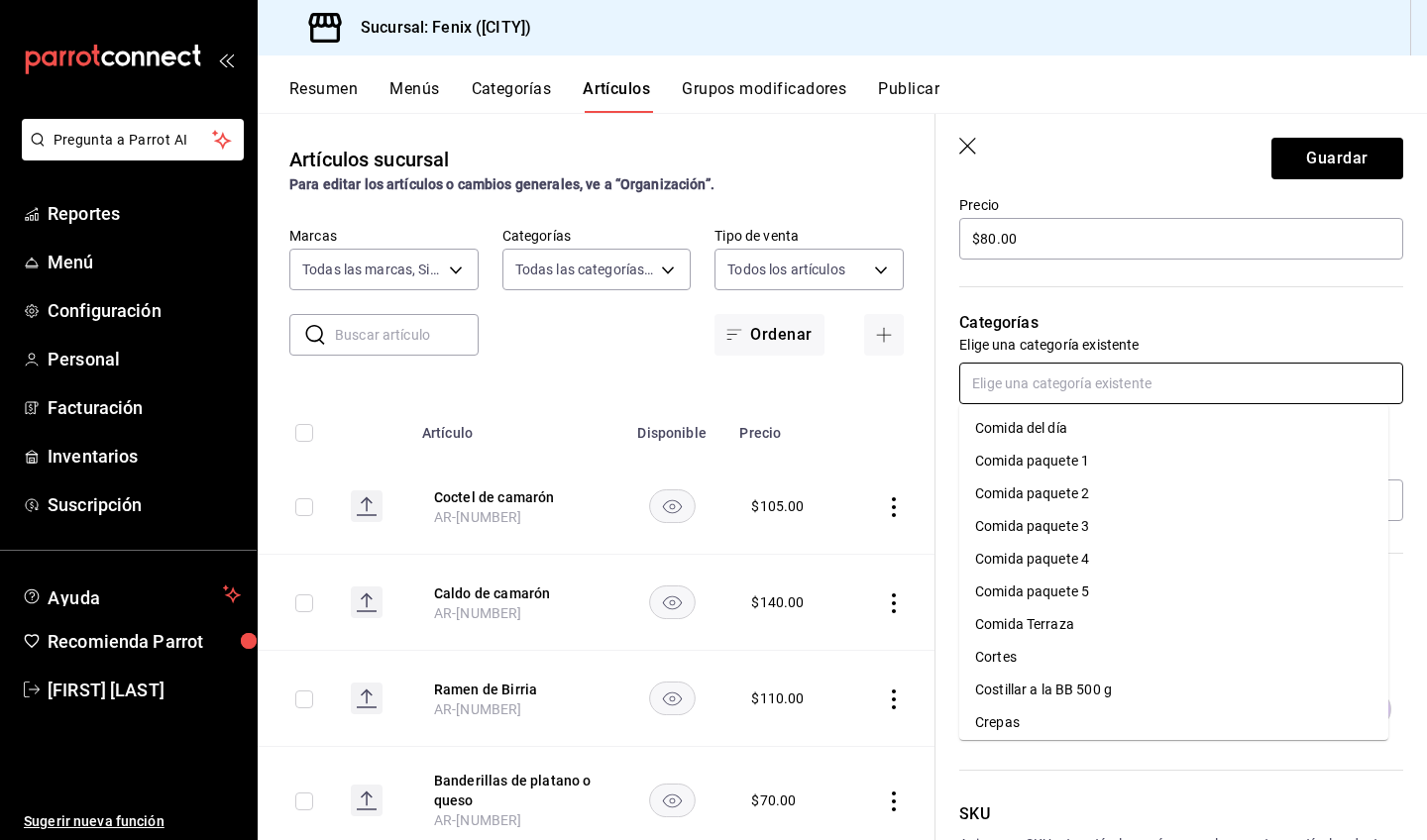 scroll, scrollTop: 491, scrollLeft: 0, axis: vertical 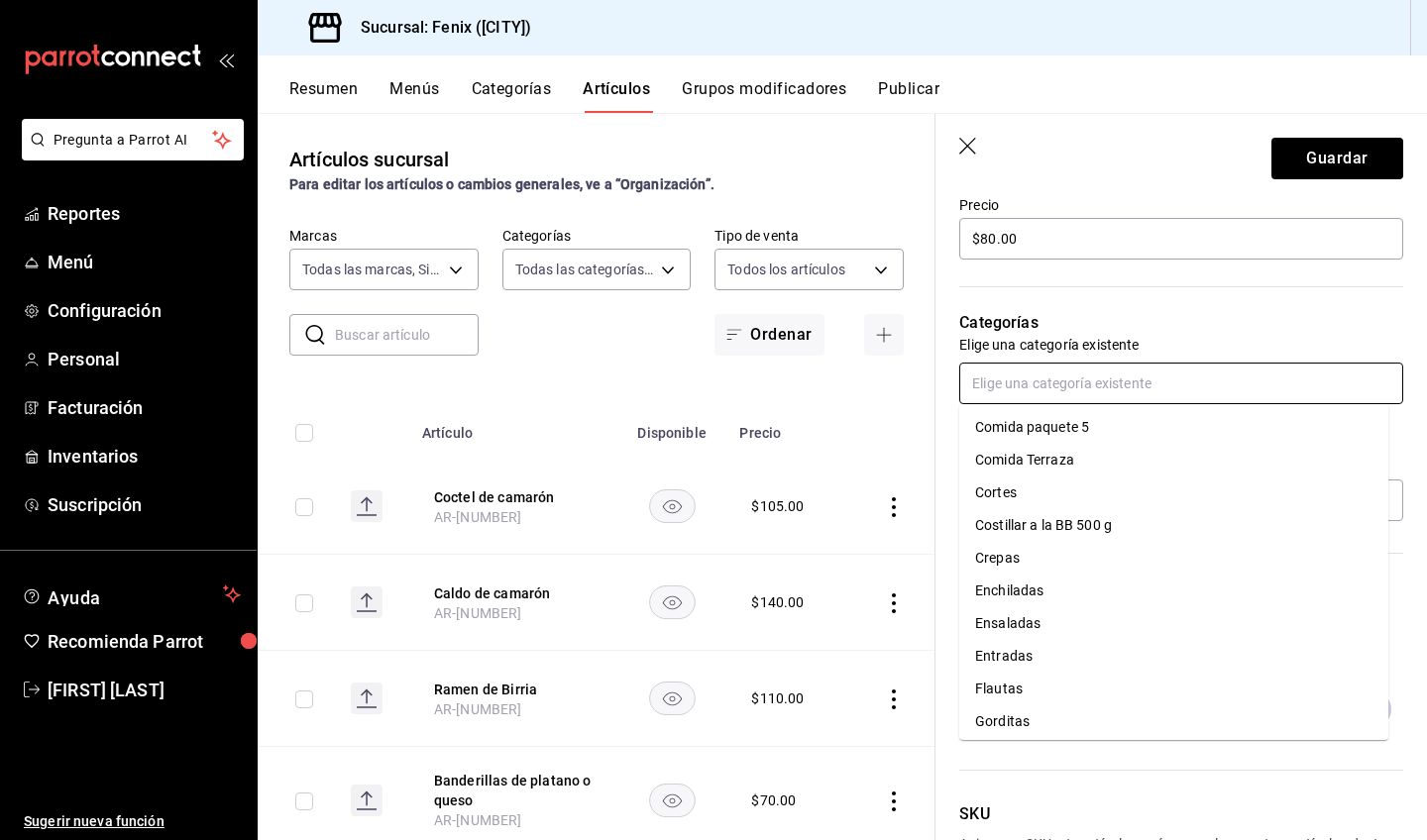 click on "Comida Terraza" at bounding box center [1173, 460] 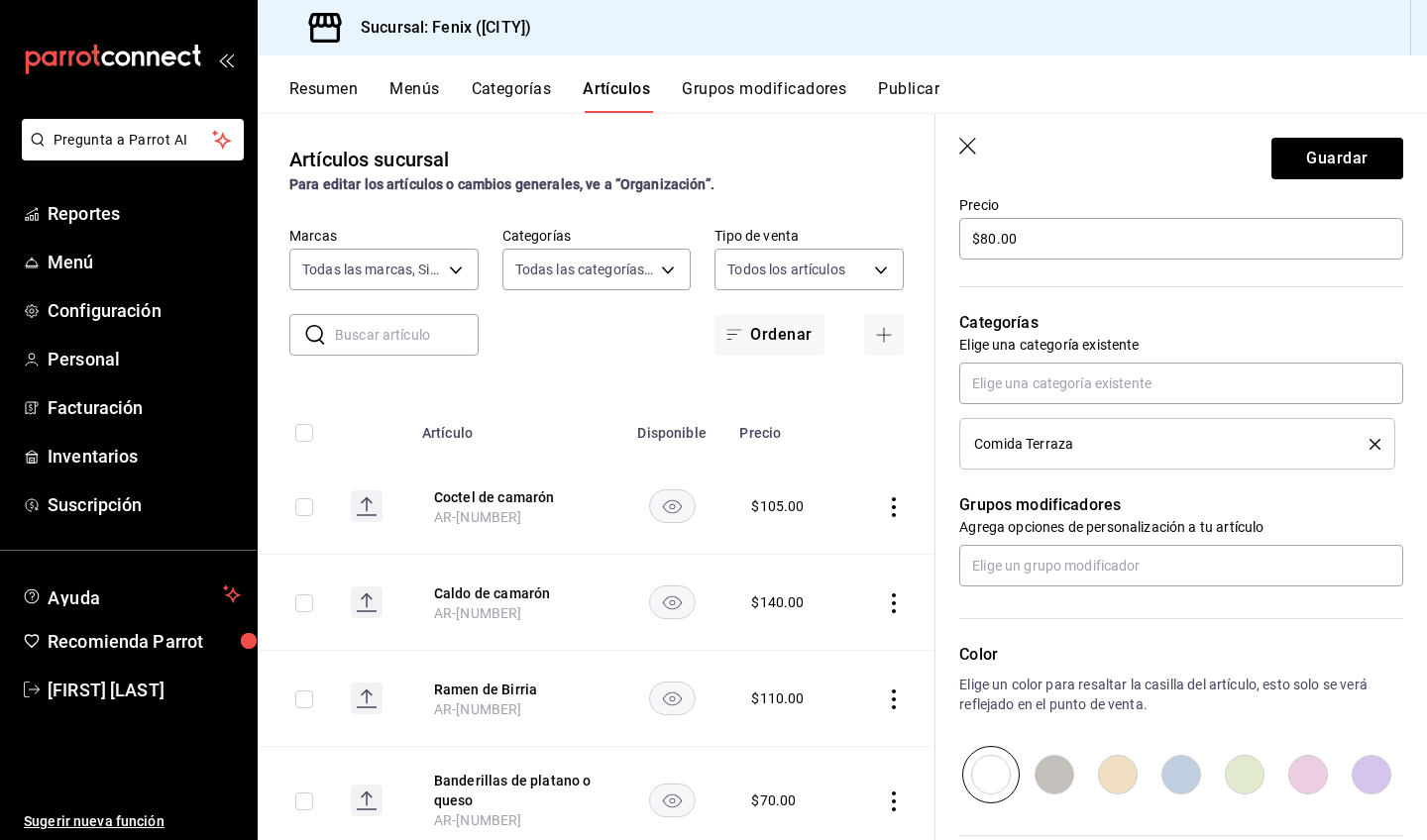click at bounding box center [1181, 775] 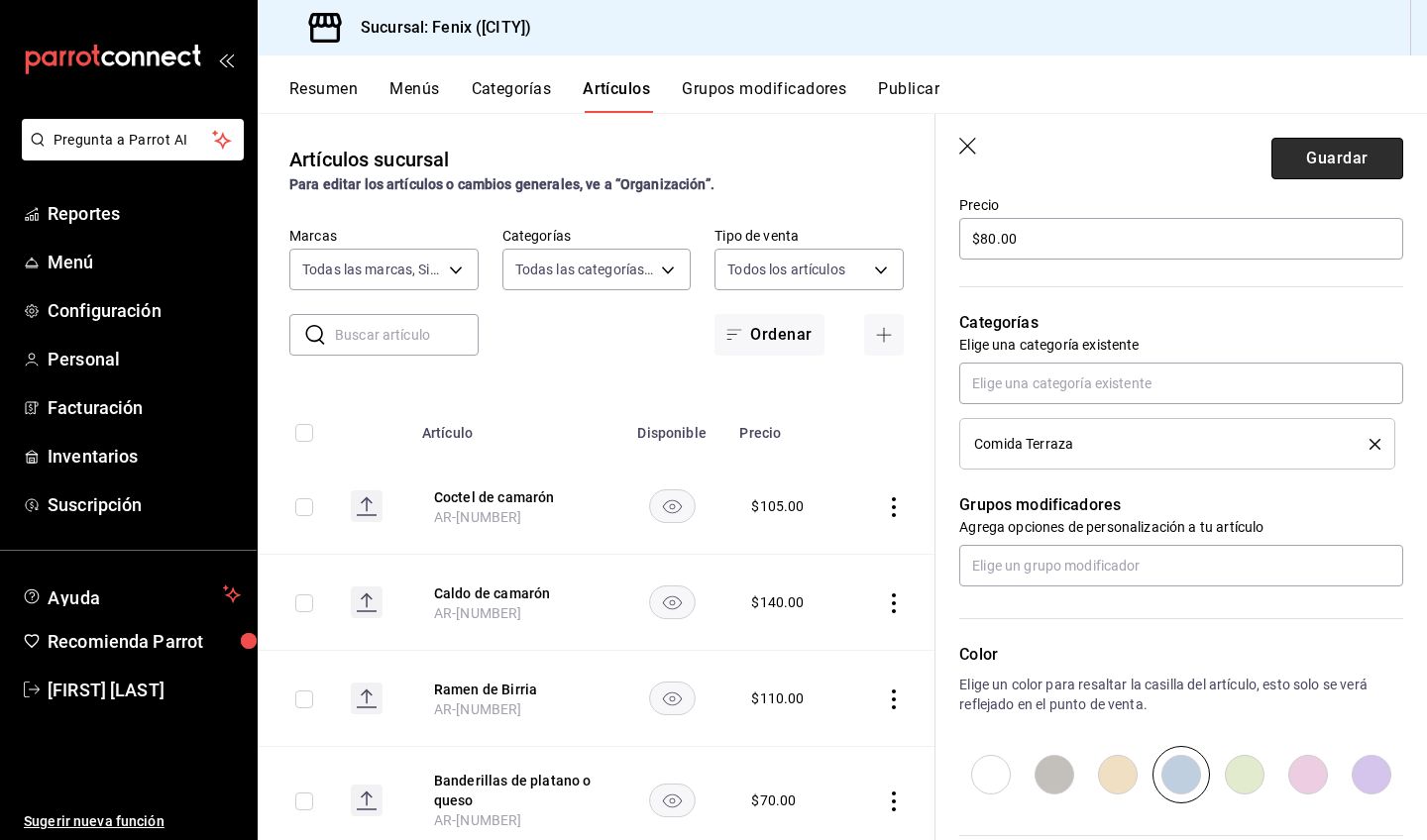 click on "Guardar" at bounding box center [1337, 158] 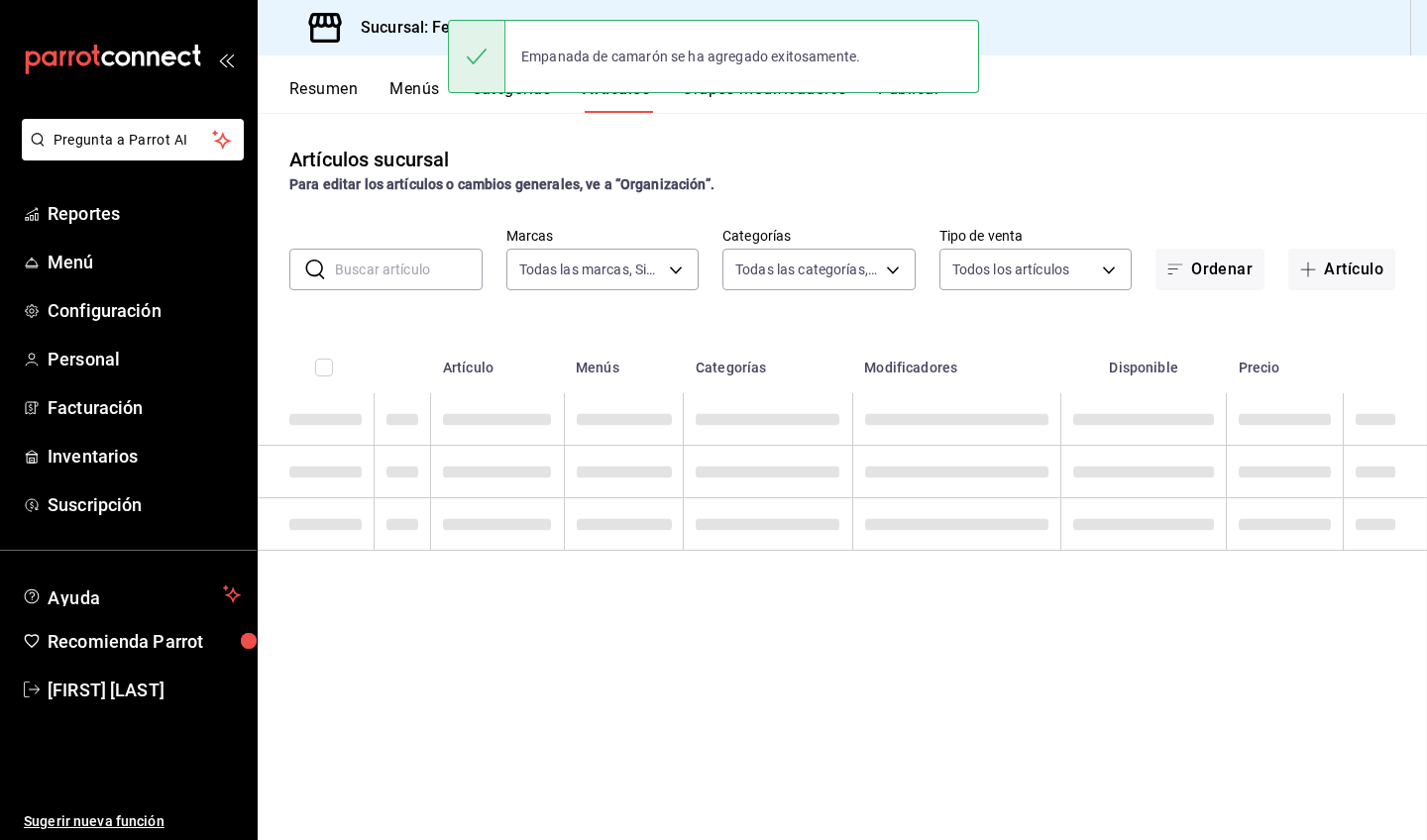 scroll, scrollTop: 0, scrollLeft: 0, axis: both 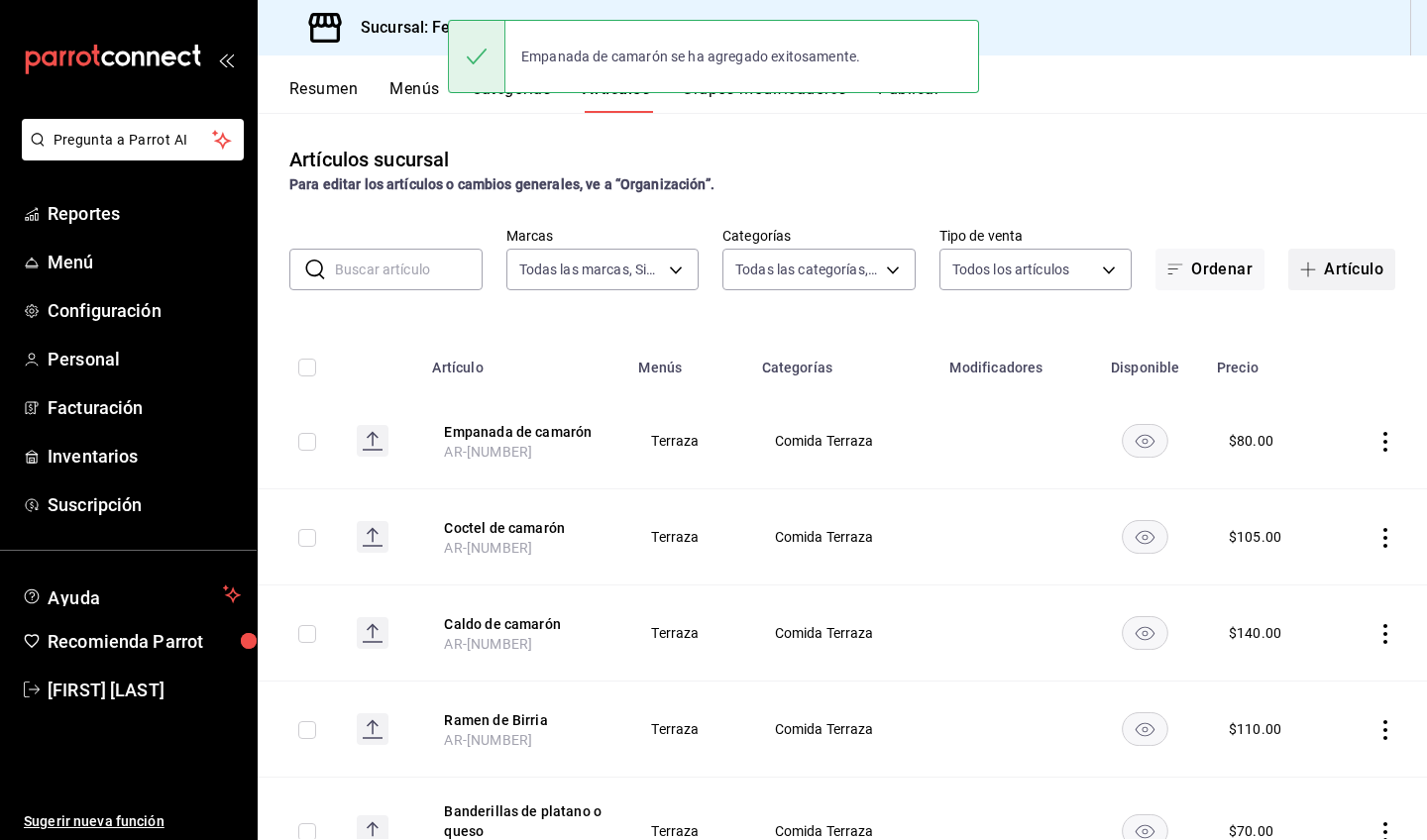 click on "Artículo" at bounding box center (1342, 269) 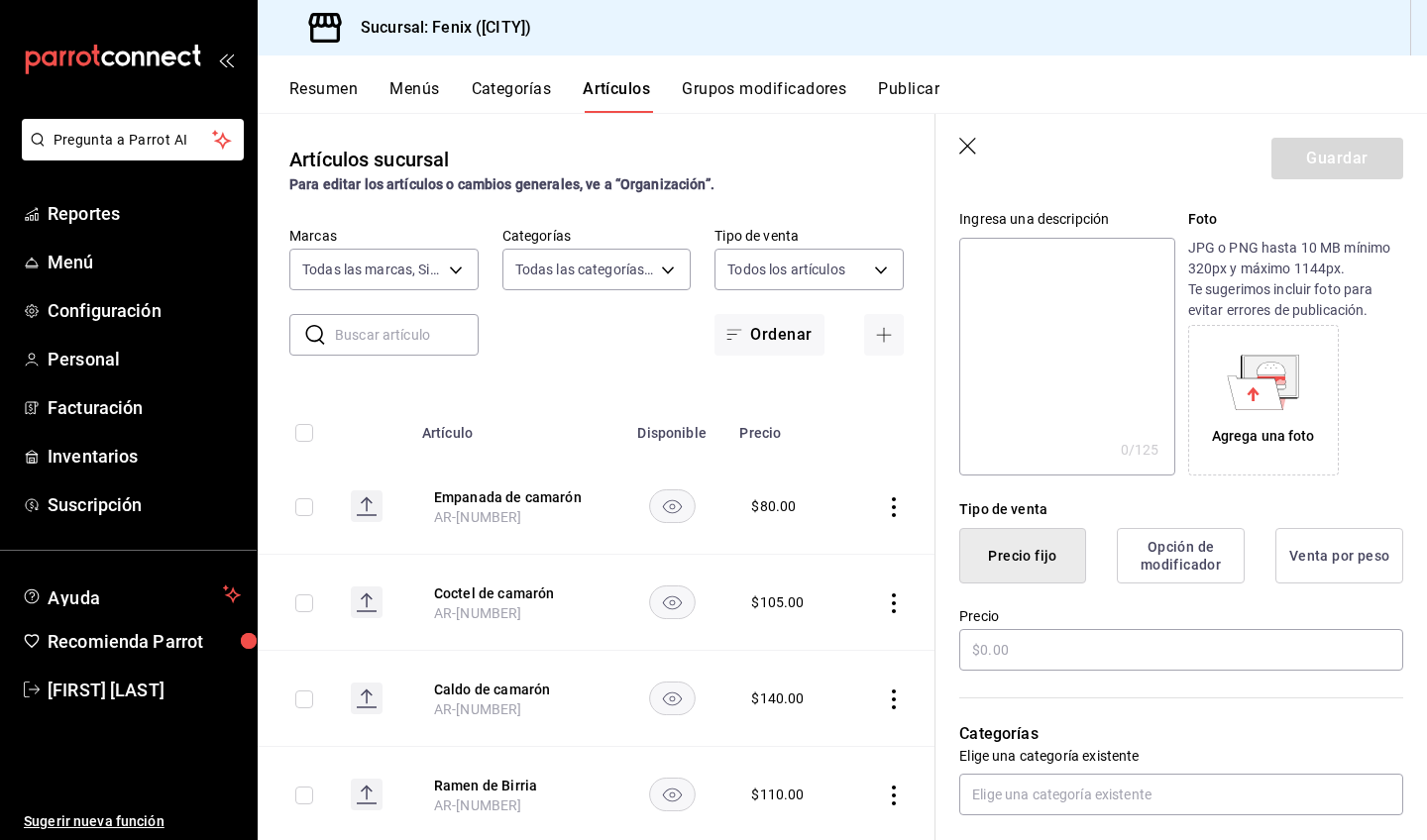 scroll, scrollTop: 326, scrollLeft: 0, axis: vertical 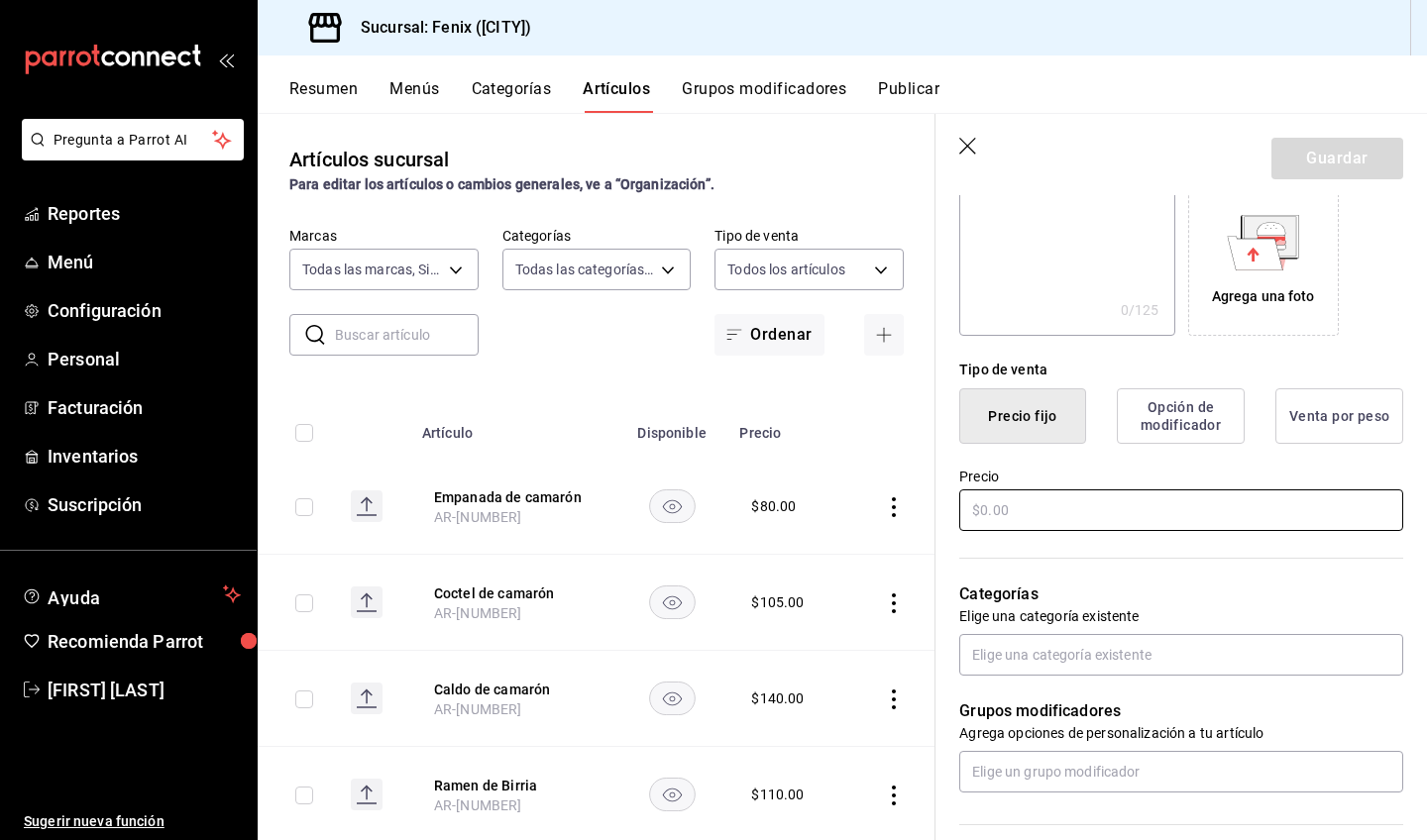 click at bounding box center (1181, 510) 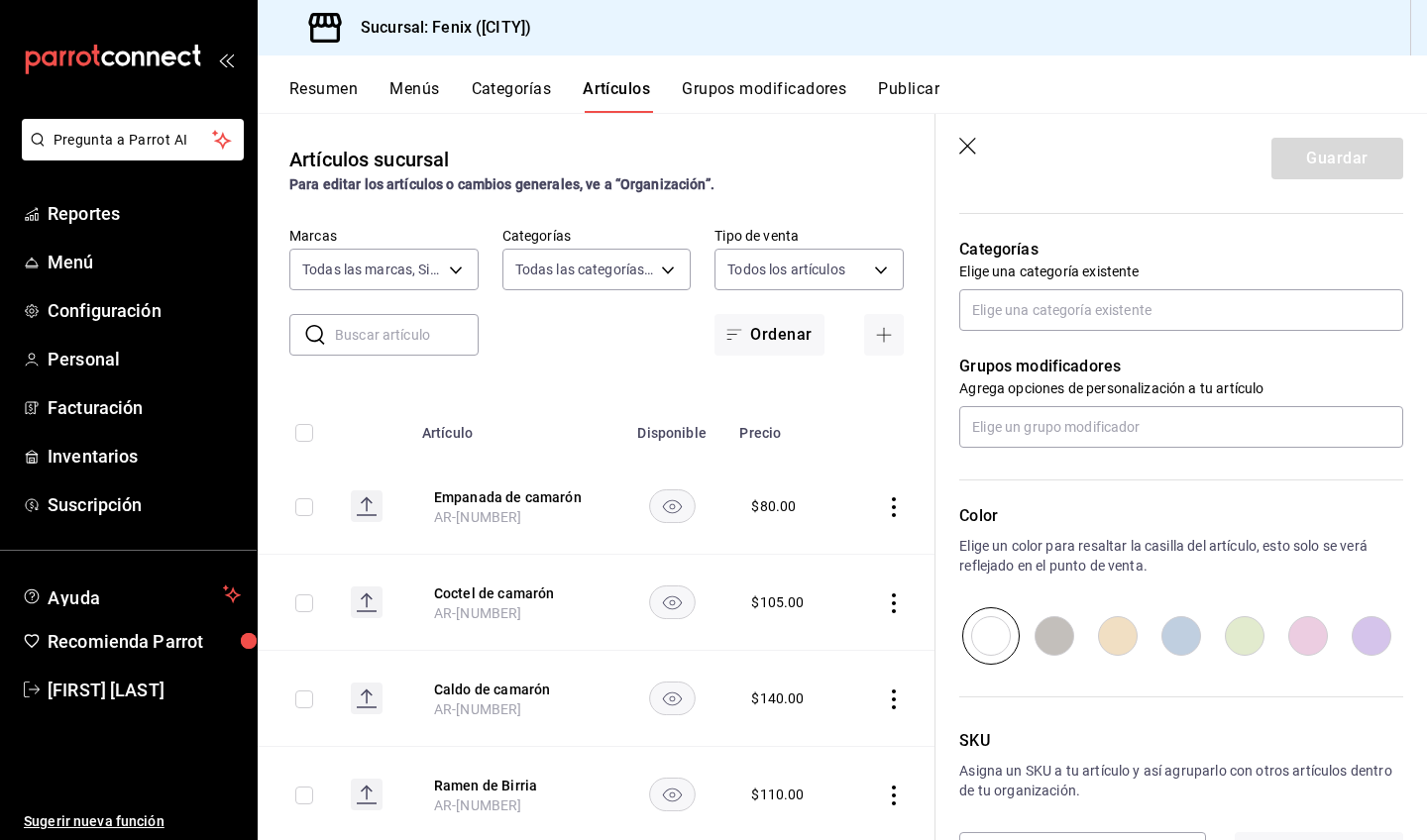 scroll, scrollTop: 0, scrollLeft: 0, axis: both 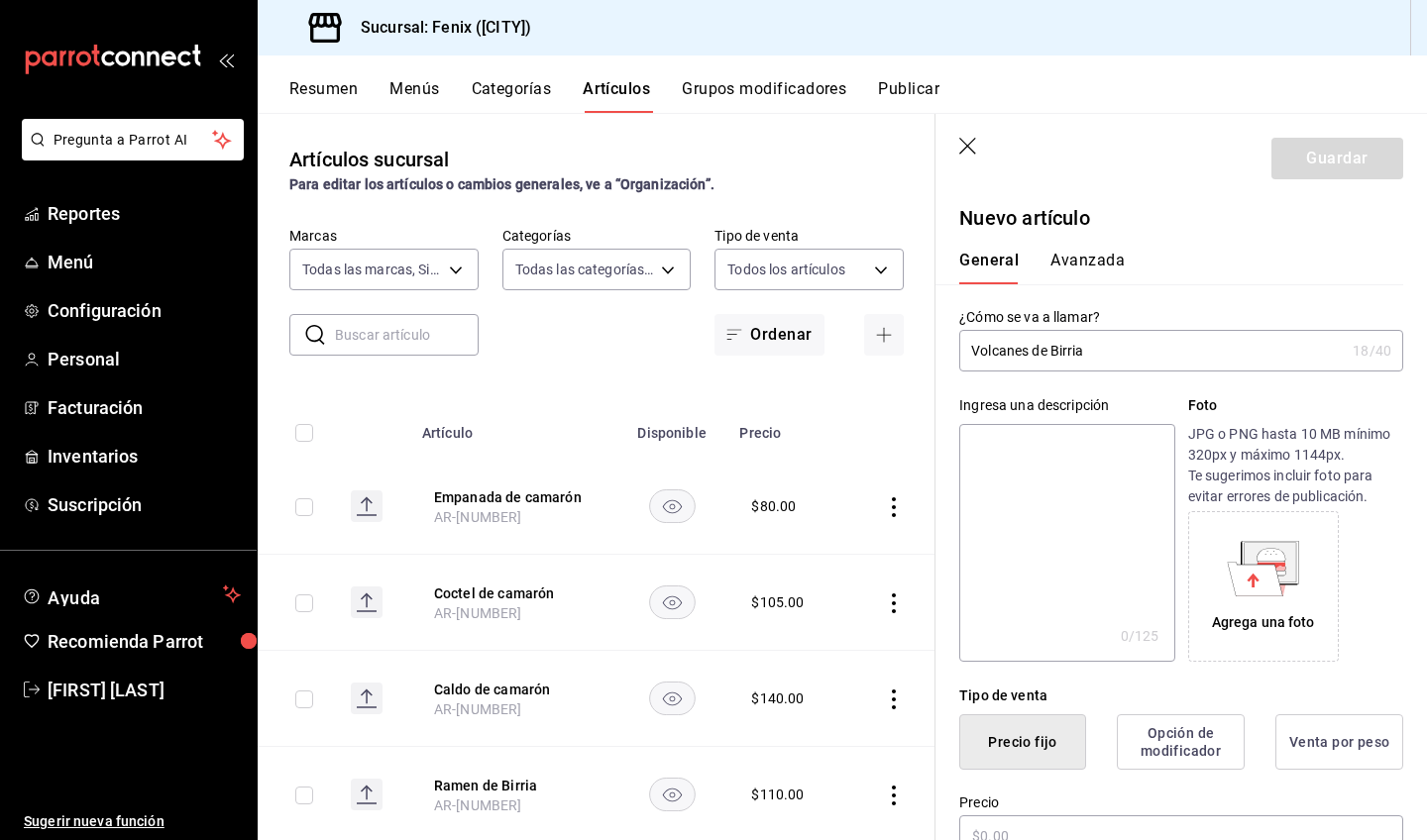 click on "Volcanes de Birria" at bounding box center (1152, 351) 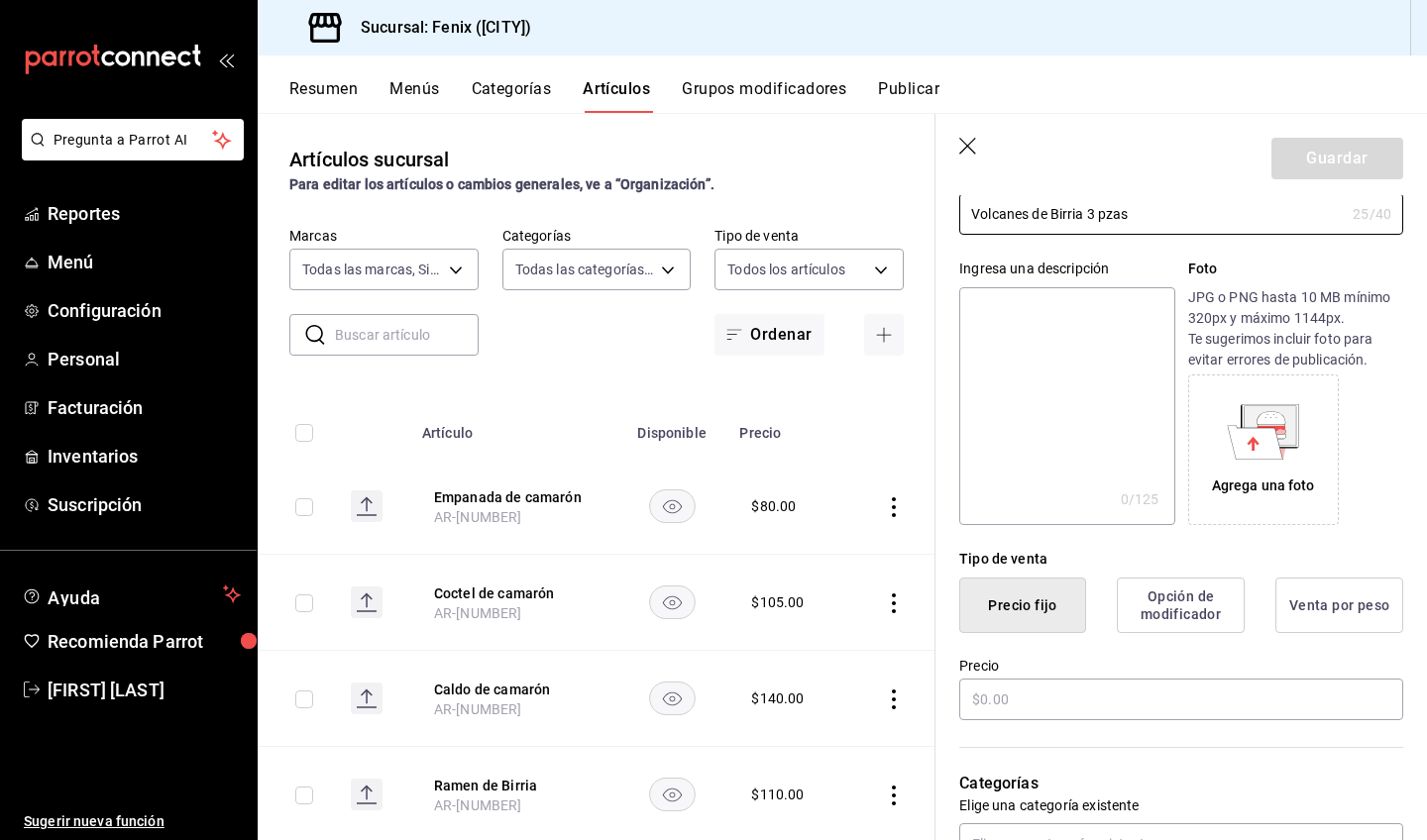 scroll, scrollTop: 279, scrollLeft: 0, axis: vertical 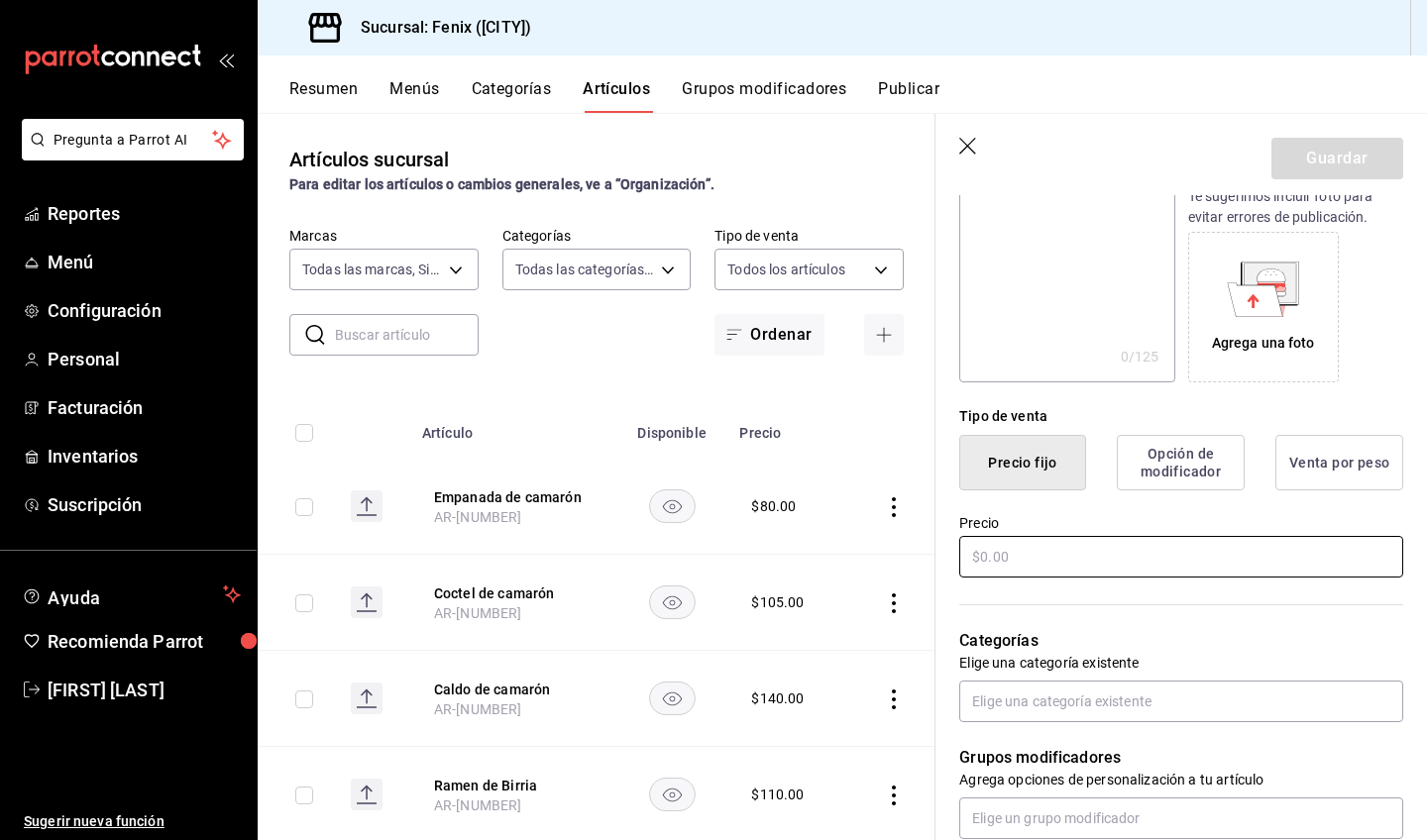 type on "Volcanes de Birria 3 pzas" 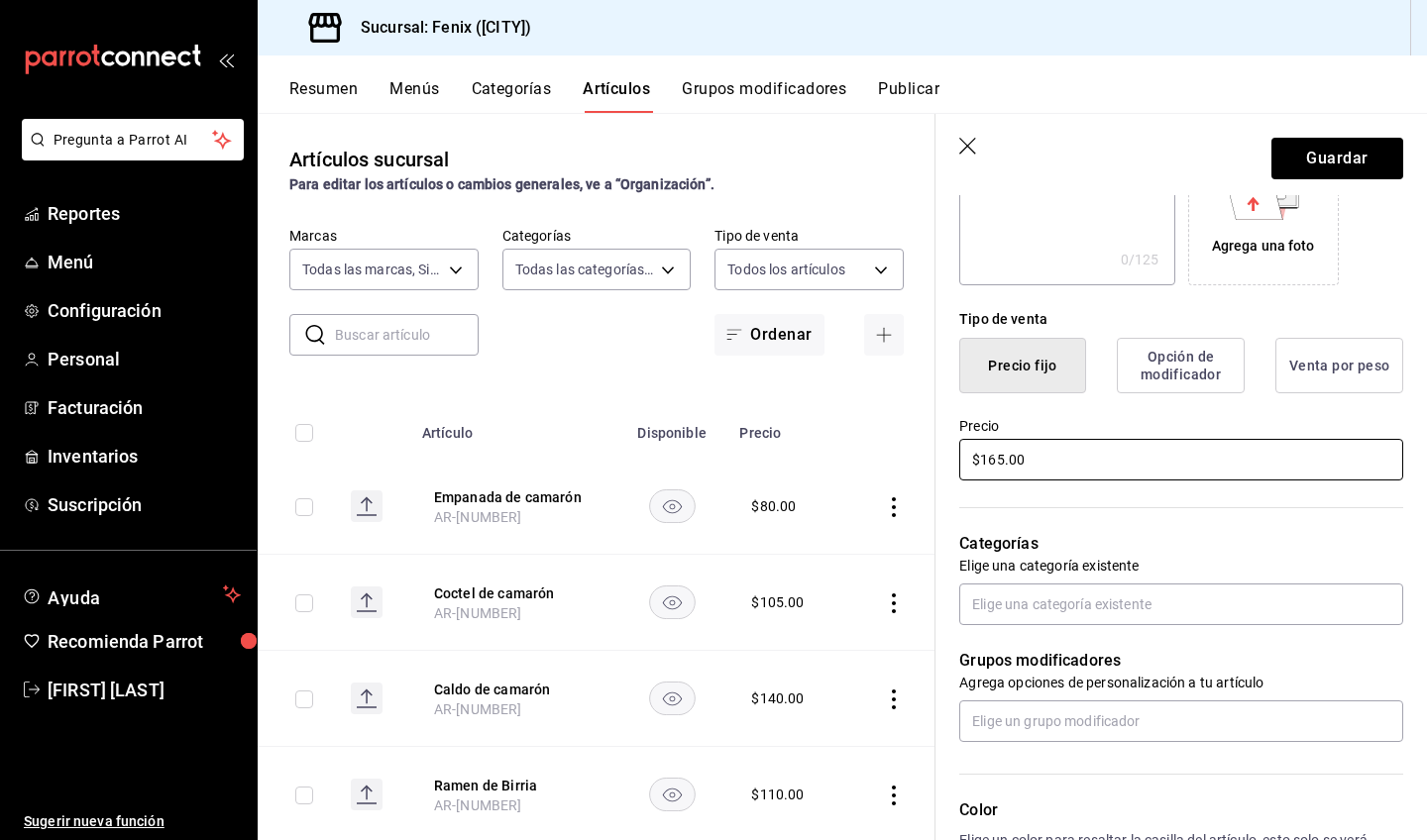 scroll, scrollTop: 408, scrollLeft: 0, axis: vertical 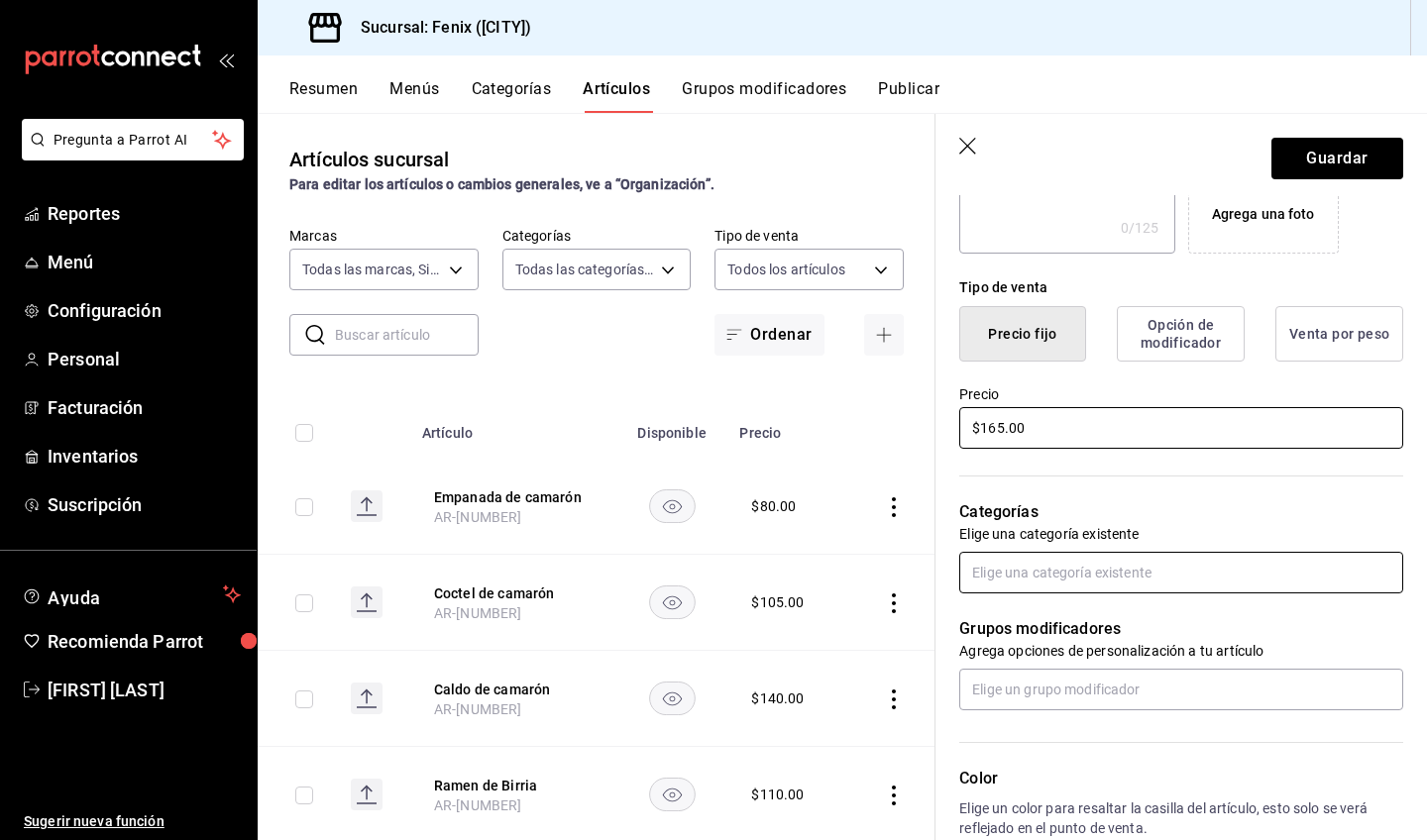 type on "$165.00" 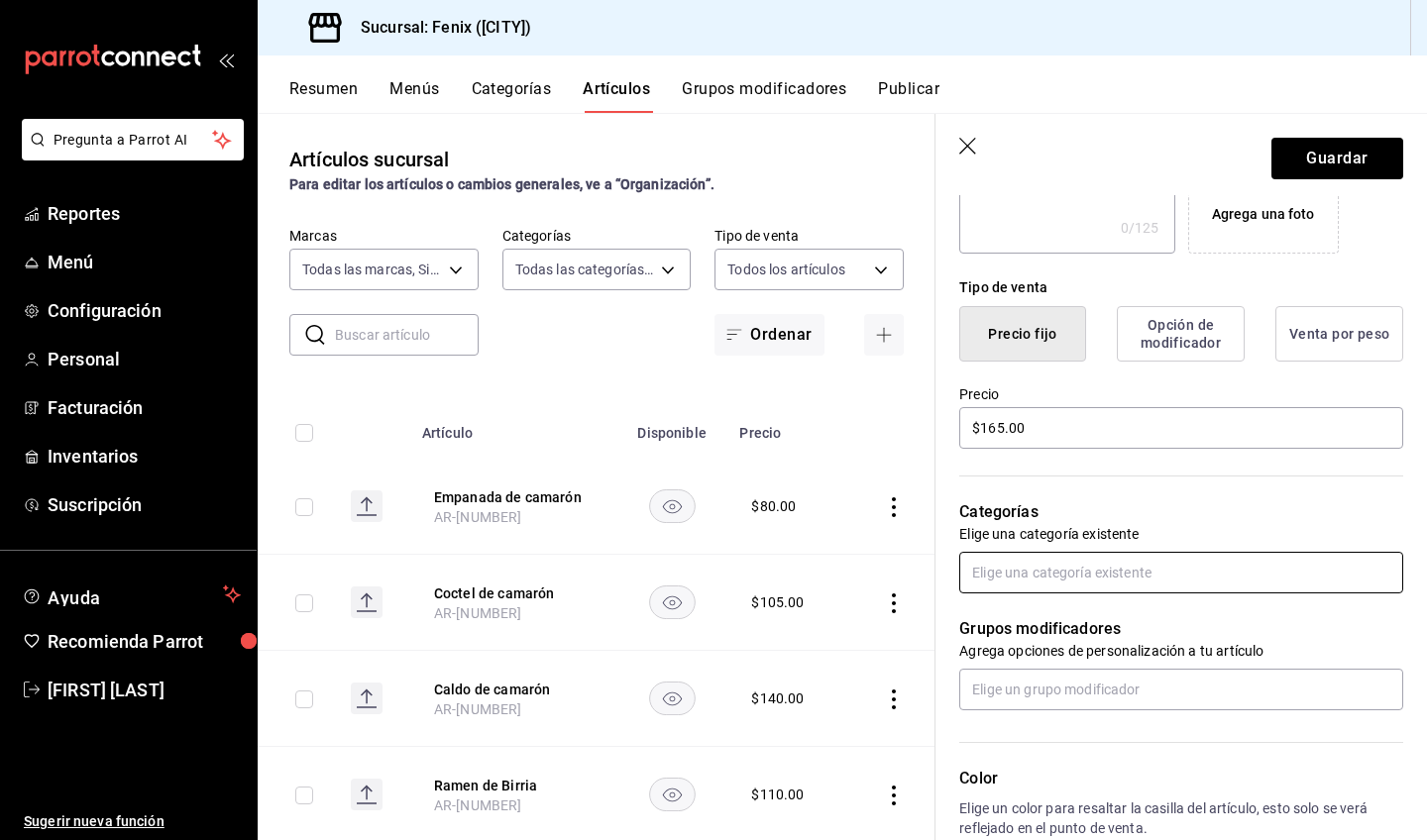 click at bounding box center (1181, 573) 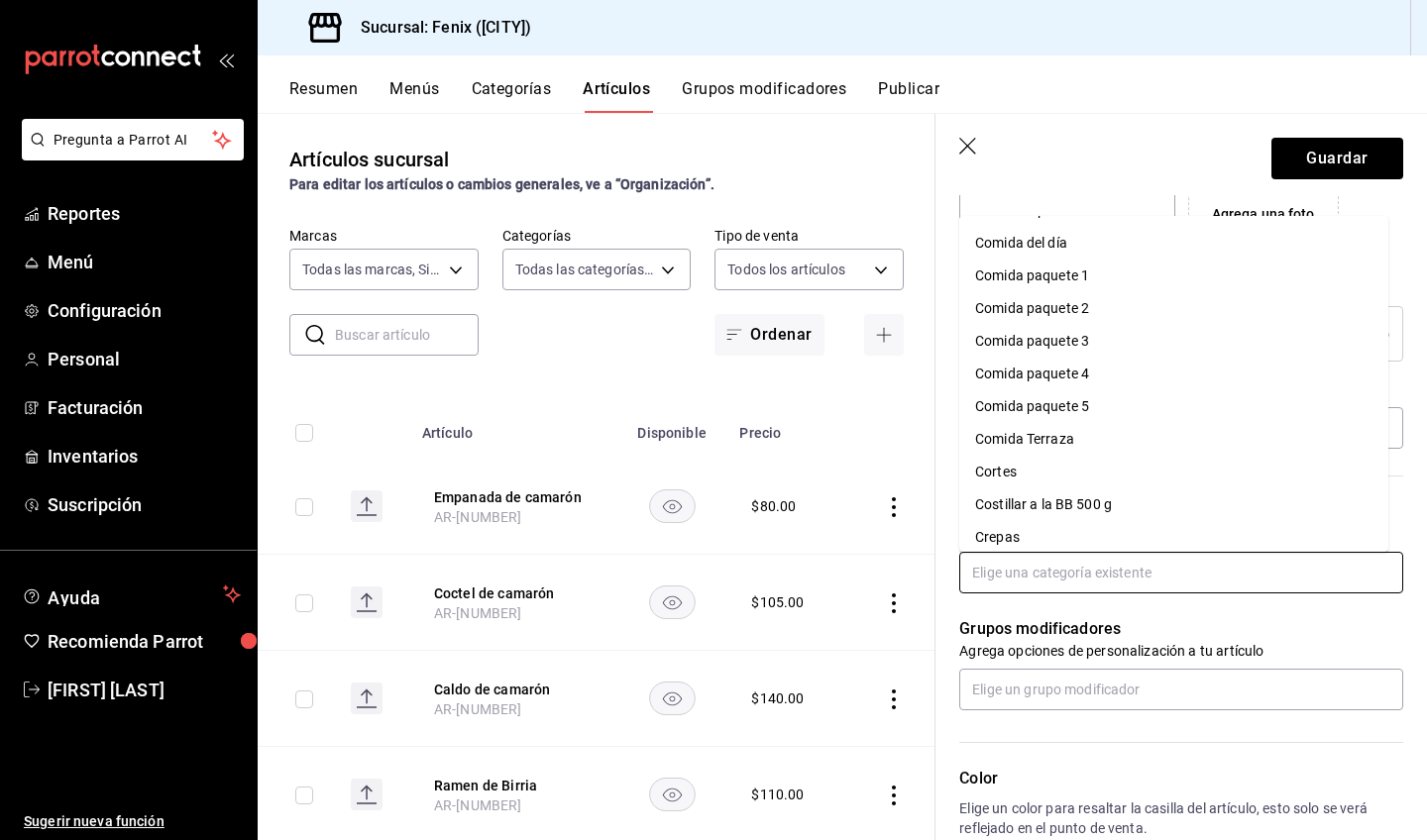 scroll, scrollTop: 326, scrollLeft: 0, axis: vertical 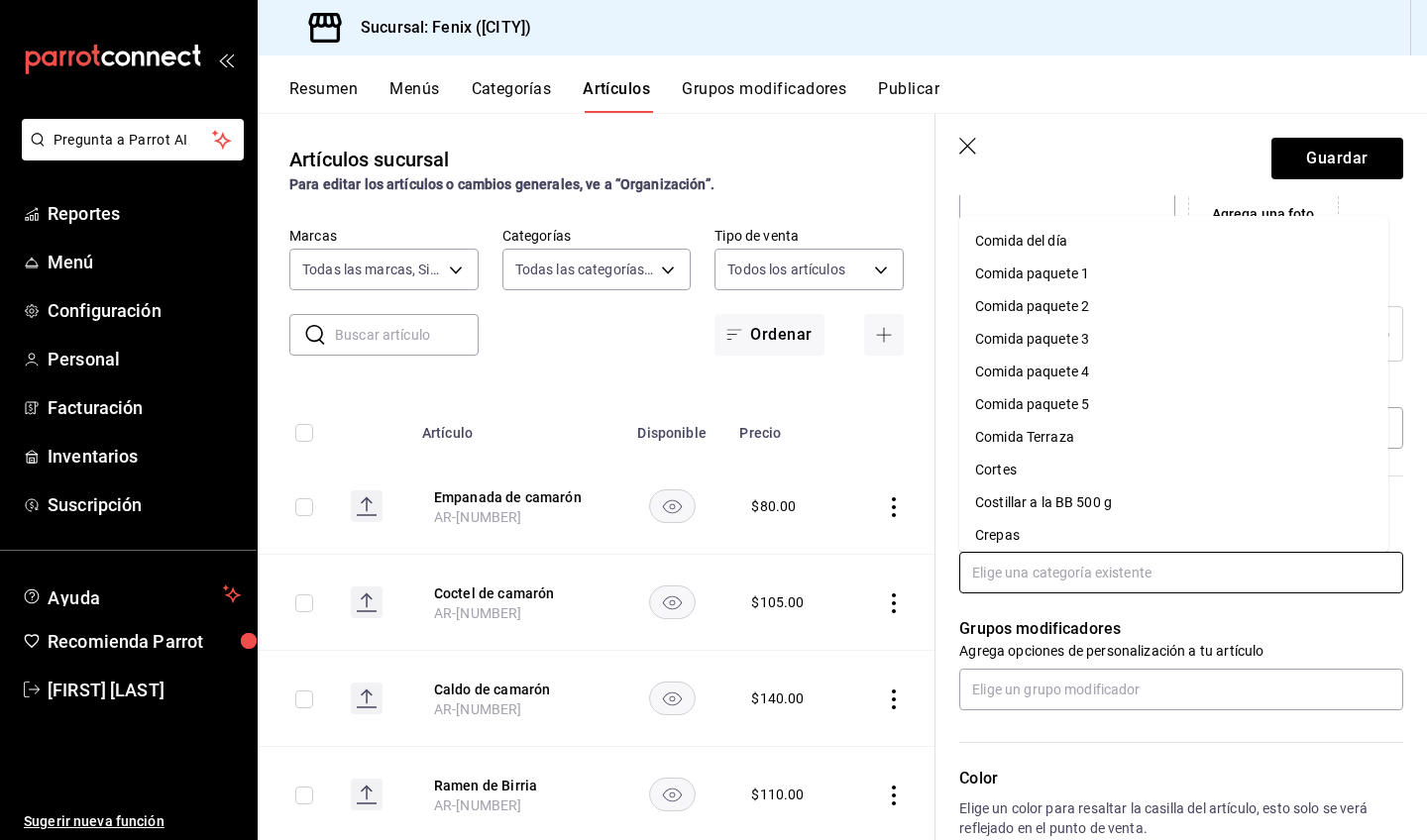 click on "Comida Terraza" at bounding box center (1173, 437) 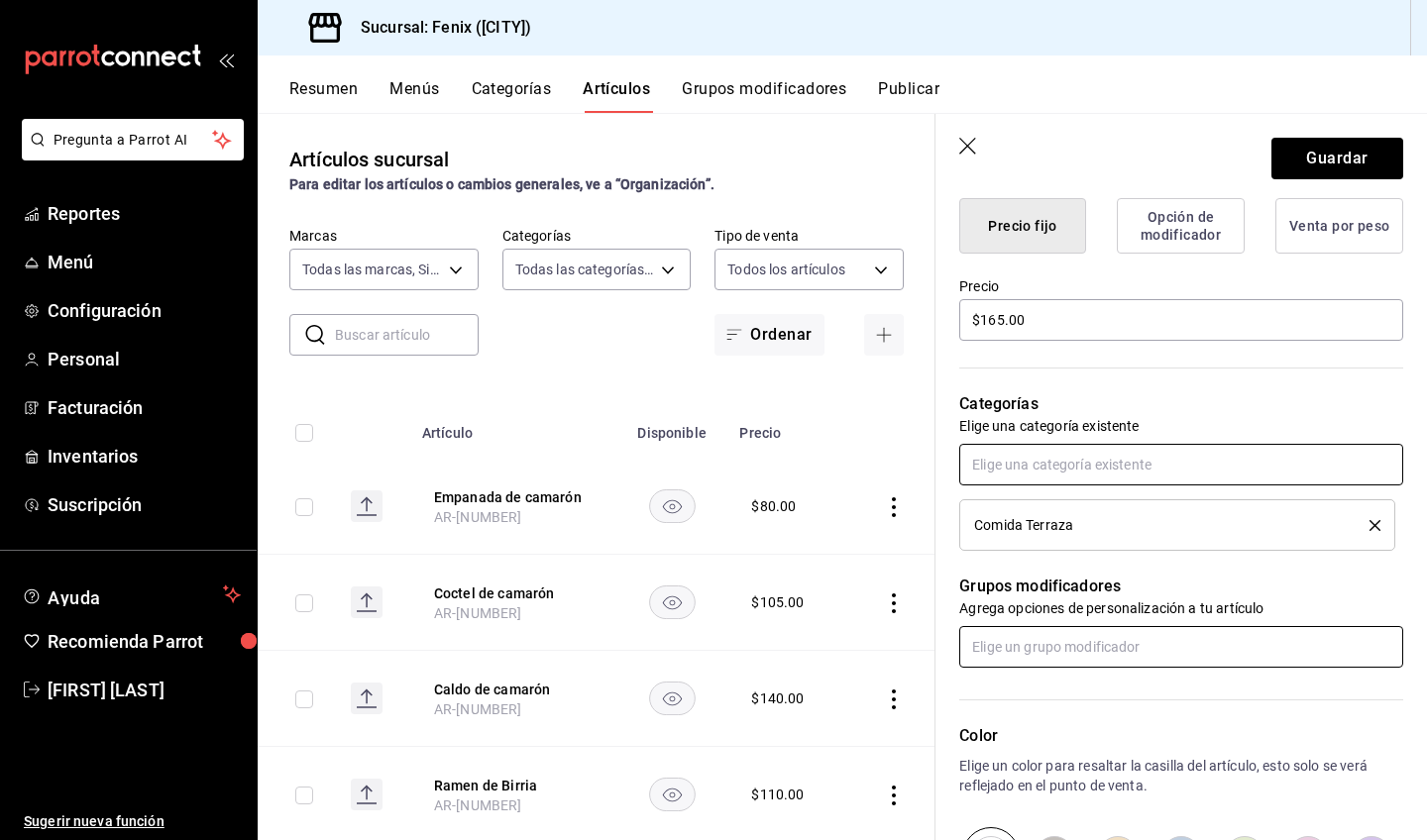 scroll, scrollTop: 809, scrollLeft: 0, axis: vertical 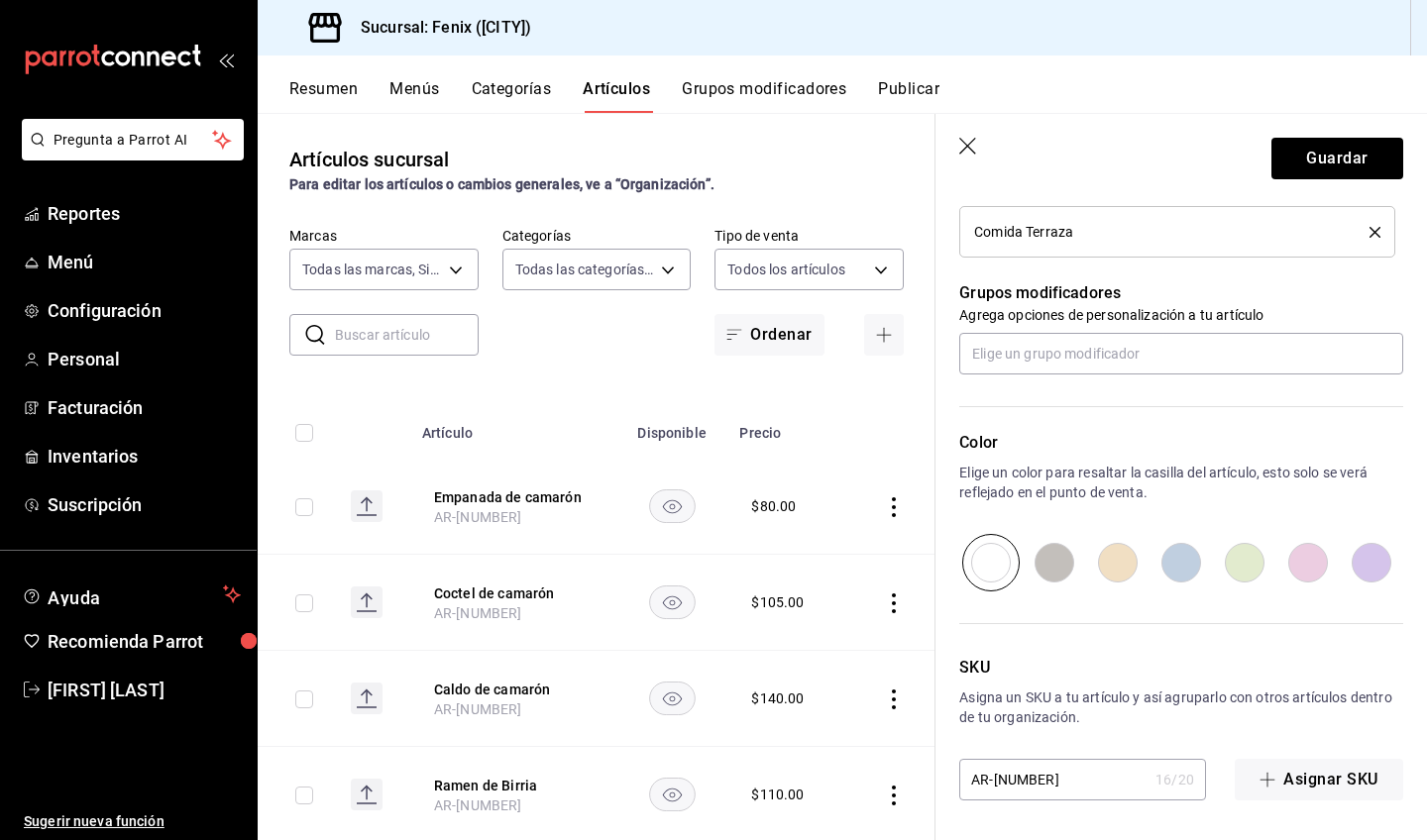 click at bounding box center (1181, 563) 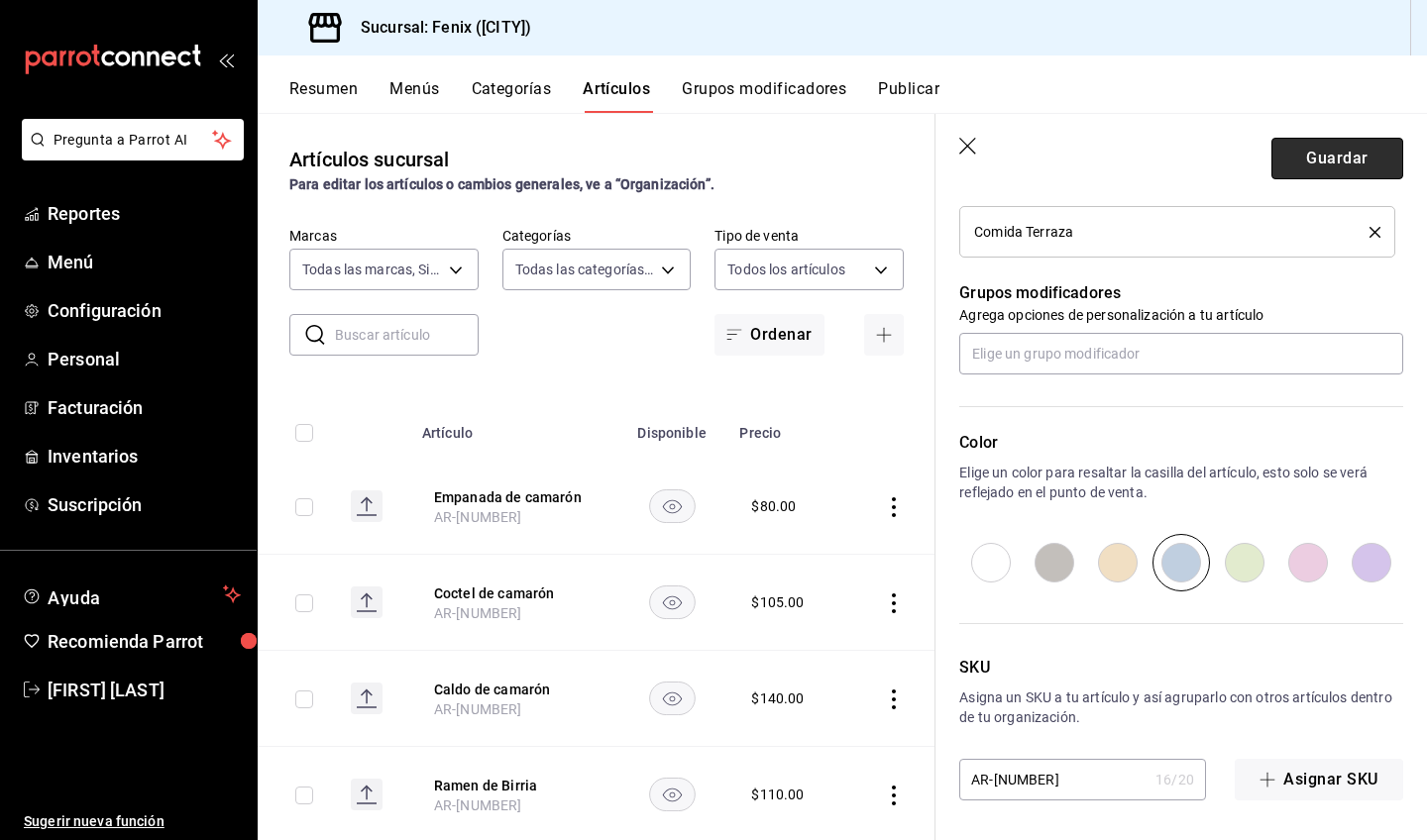 click on "Guardar" at bounding box center [1337, 158] 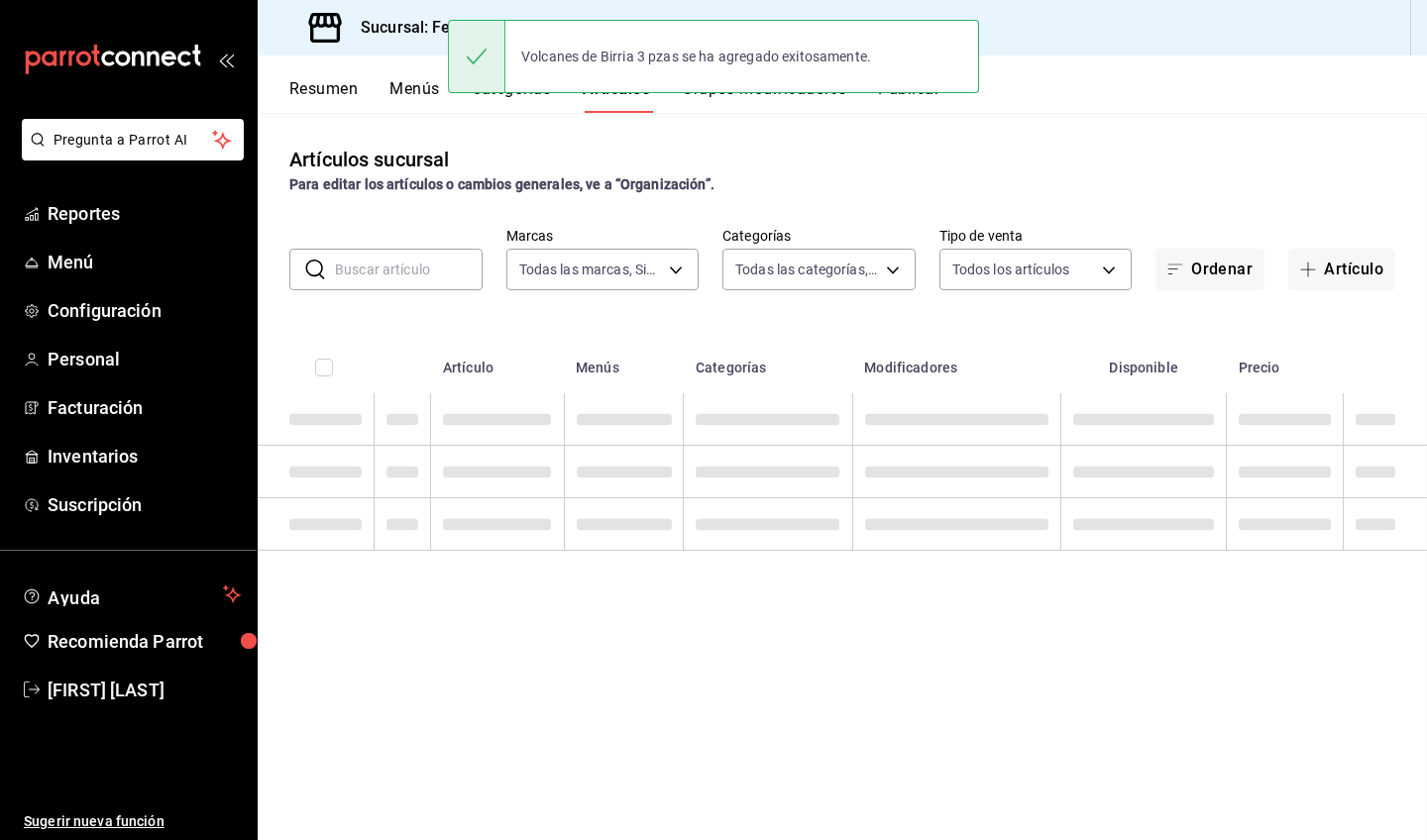 scroll, scrollTop: 0, scrollLeft: 0, axis: both 